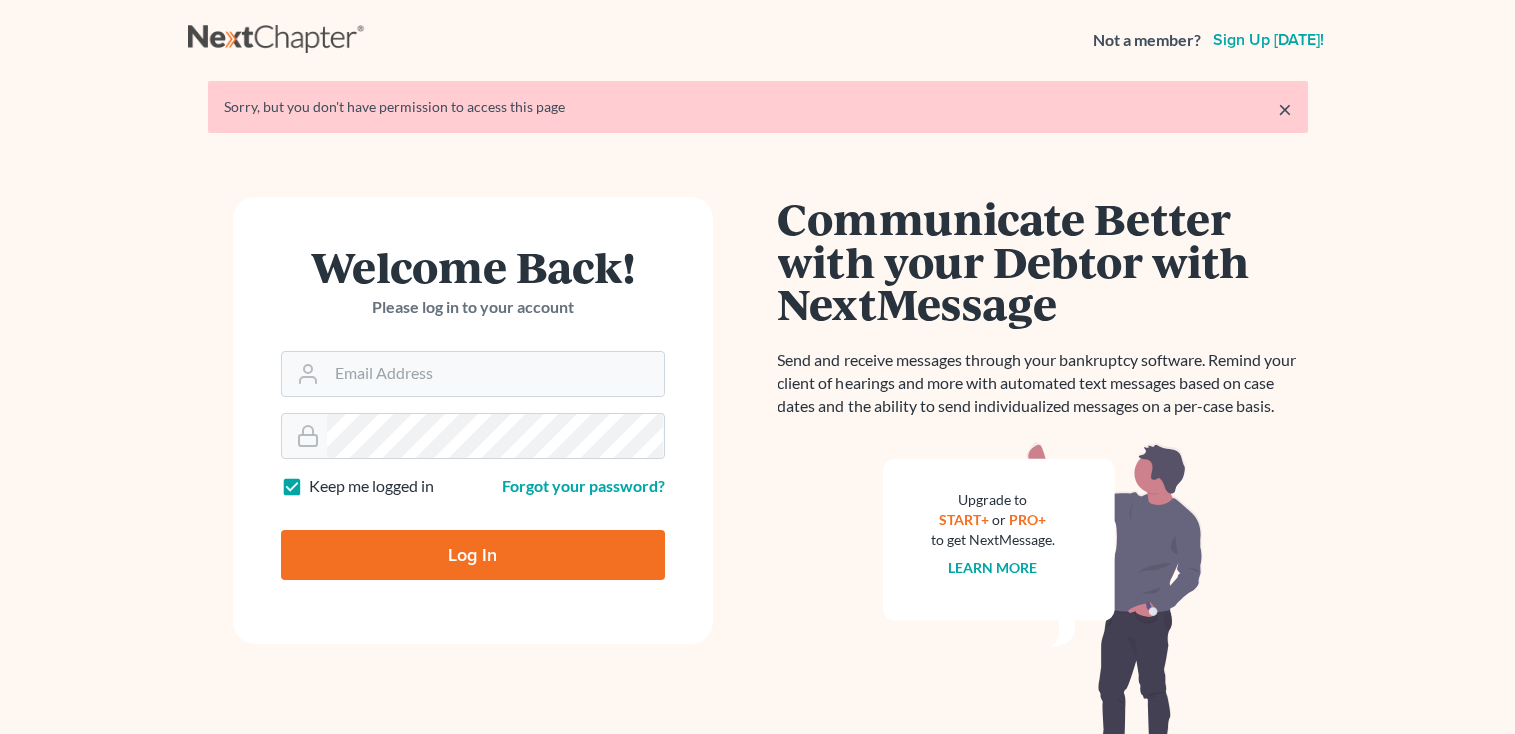 scroll, scrollTop: 0, scrollLeft: 0, axis: both 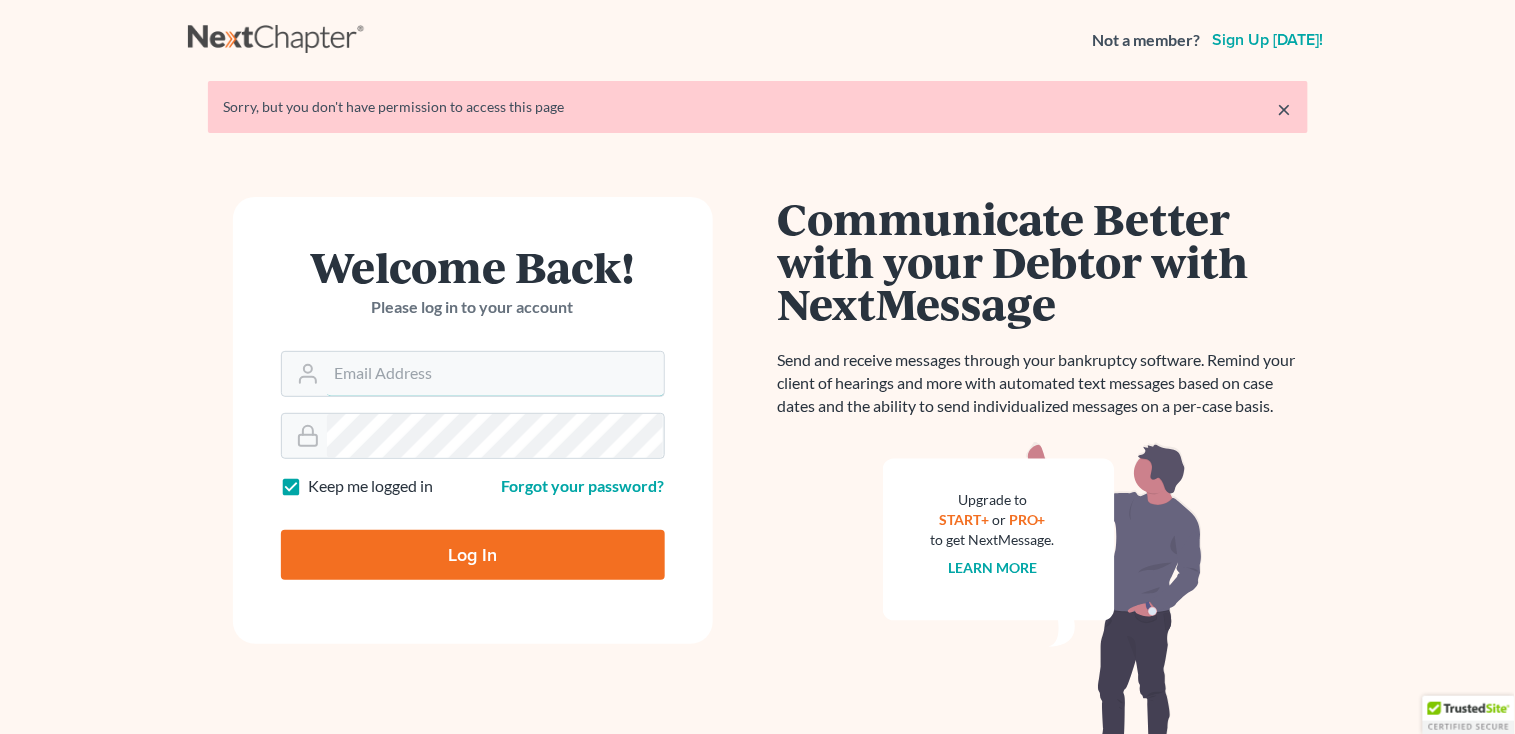 type on "[PERSON_NAME][EMAIL_ADDRESS][DOMAIN_NAME]" 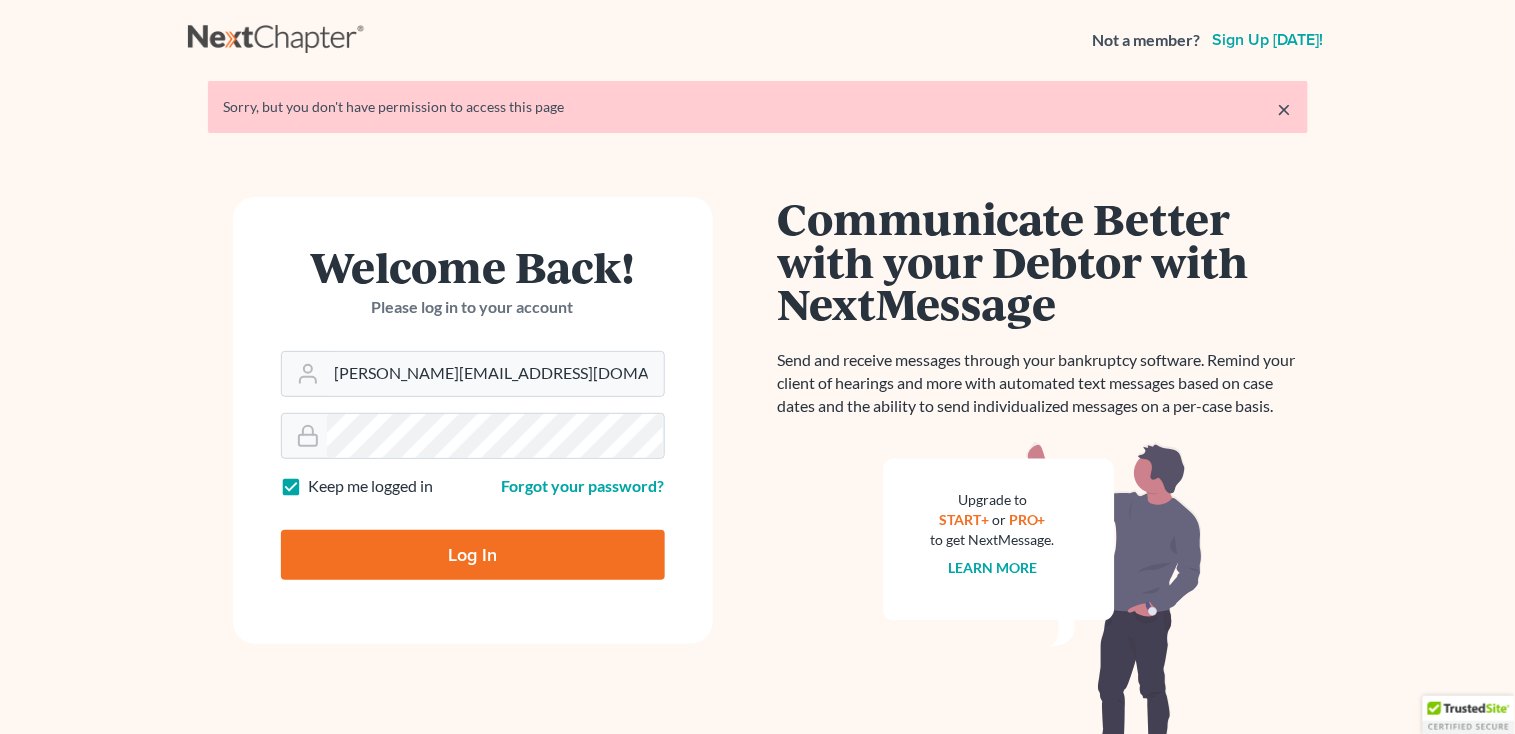 click on "Log In" at bounding box center [473, 555] 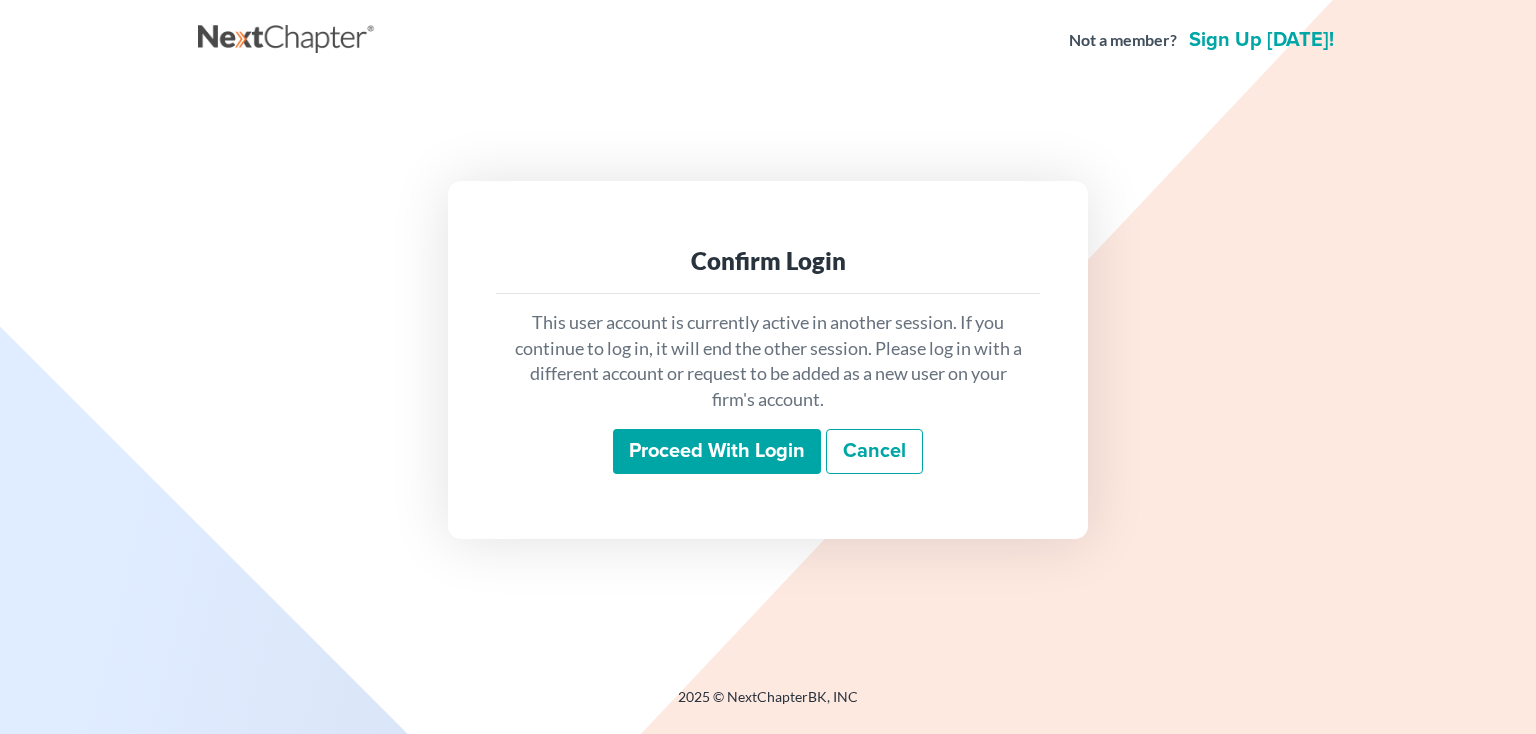 scroll, scrollTop: 0, scrollLeft: 0, axis: both 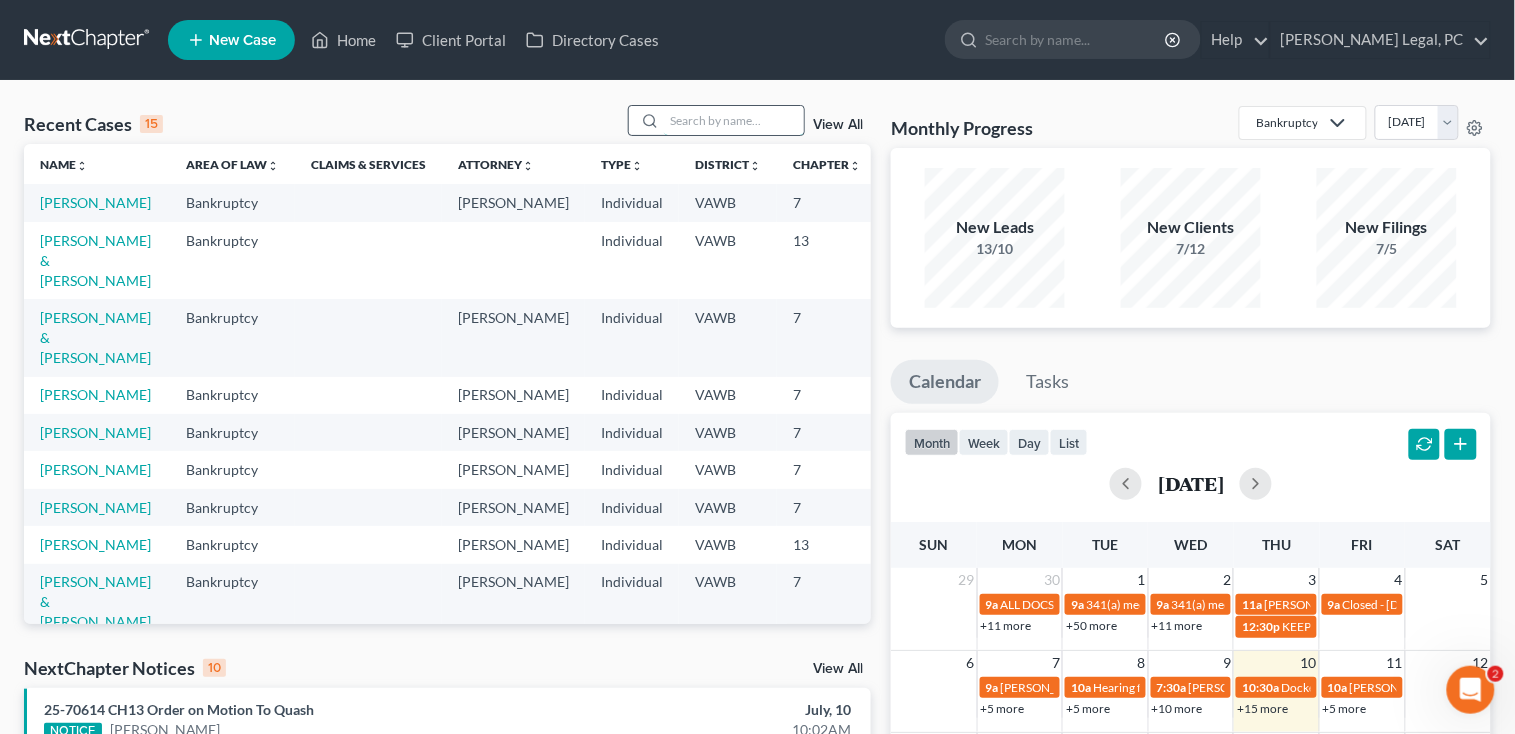 click at bounding box center [734, 120] 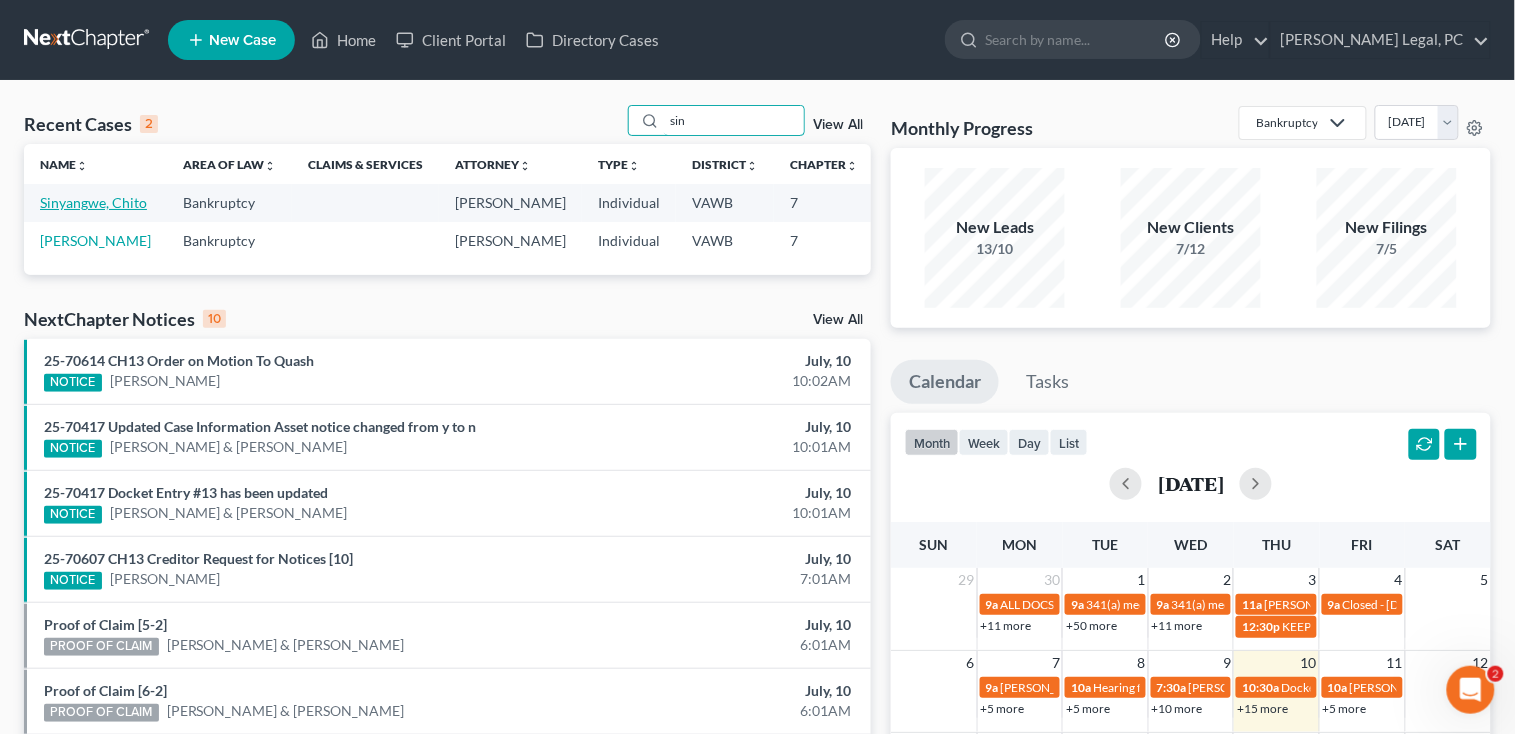 type on "sin" 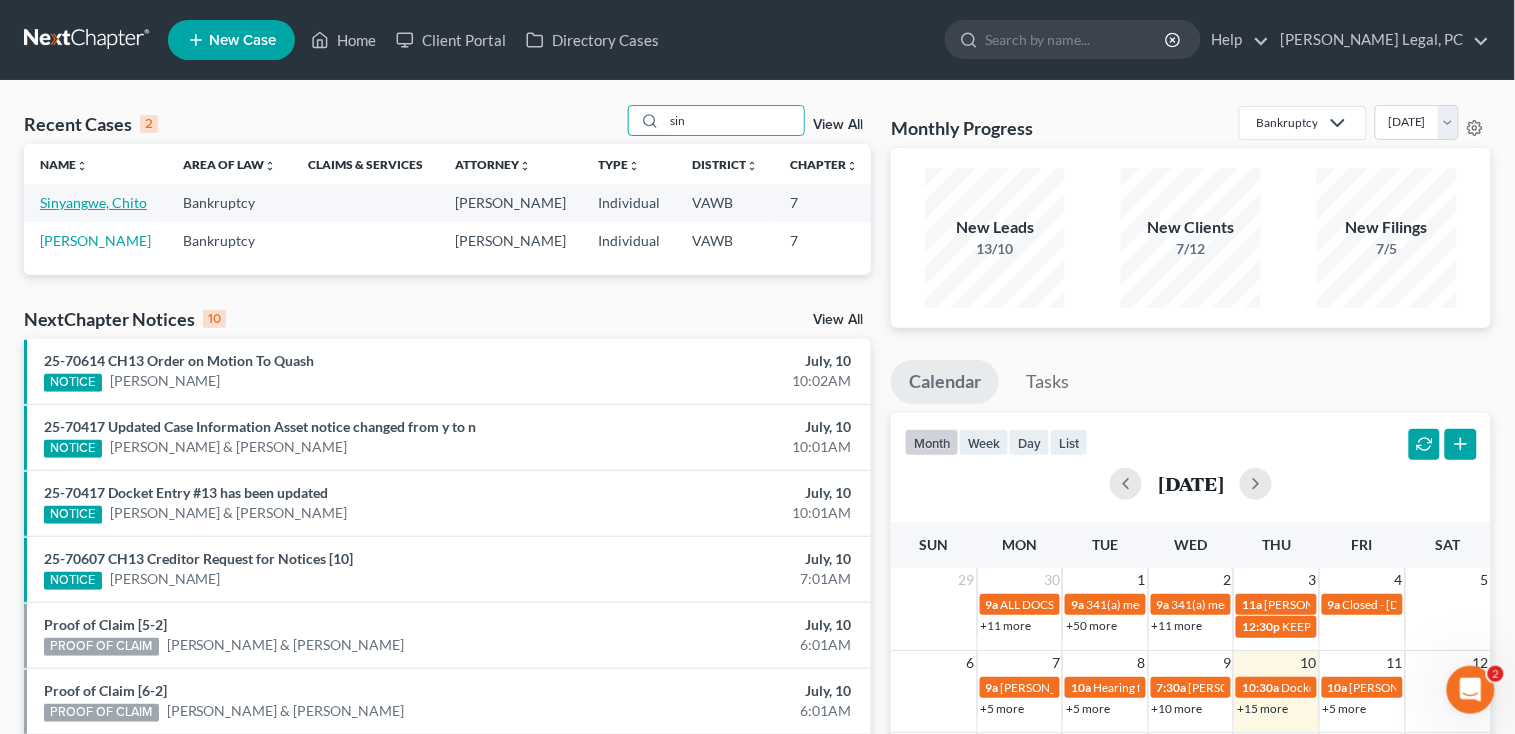click on "Sinyangwe, Chito" at bounding box center [93, 202] 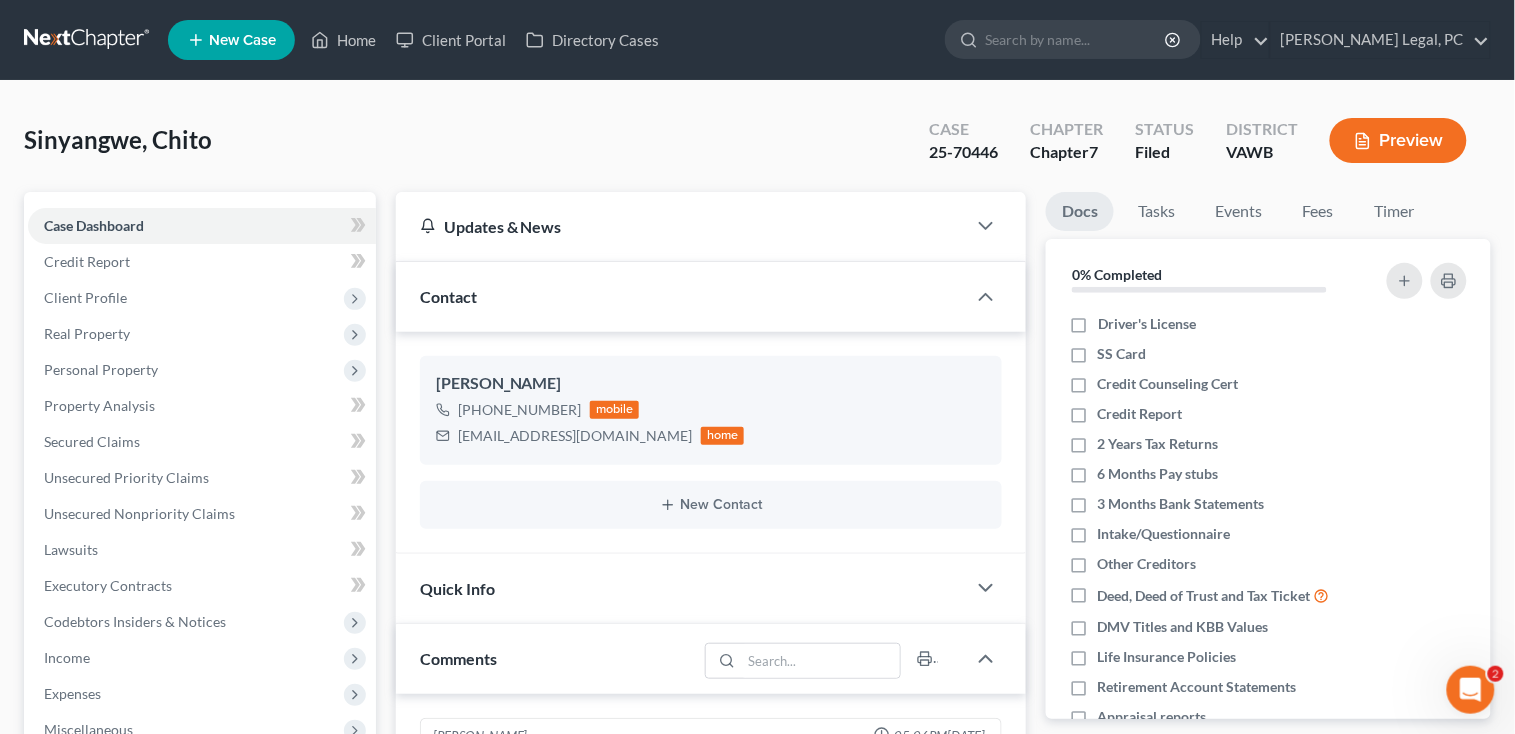 scroll, scrollTop: 1235, scrollLeft: 0, axis: vertical 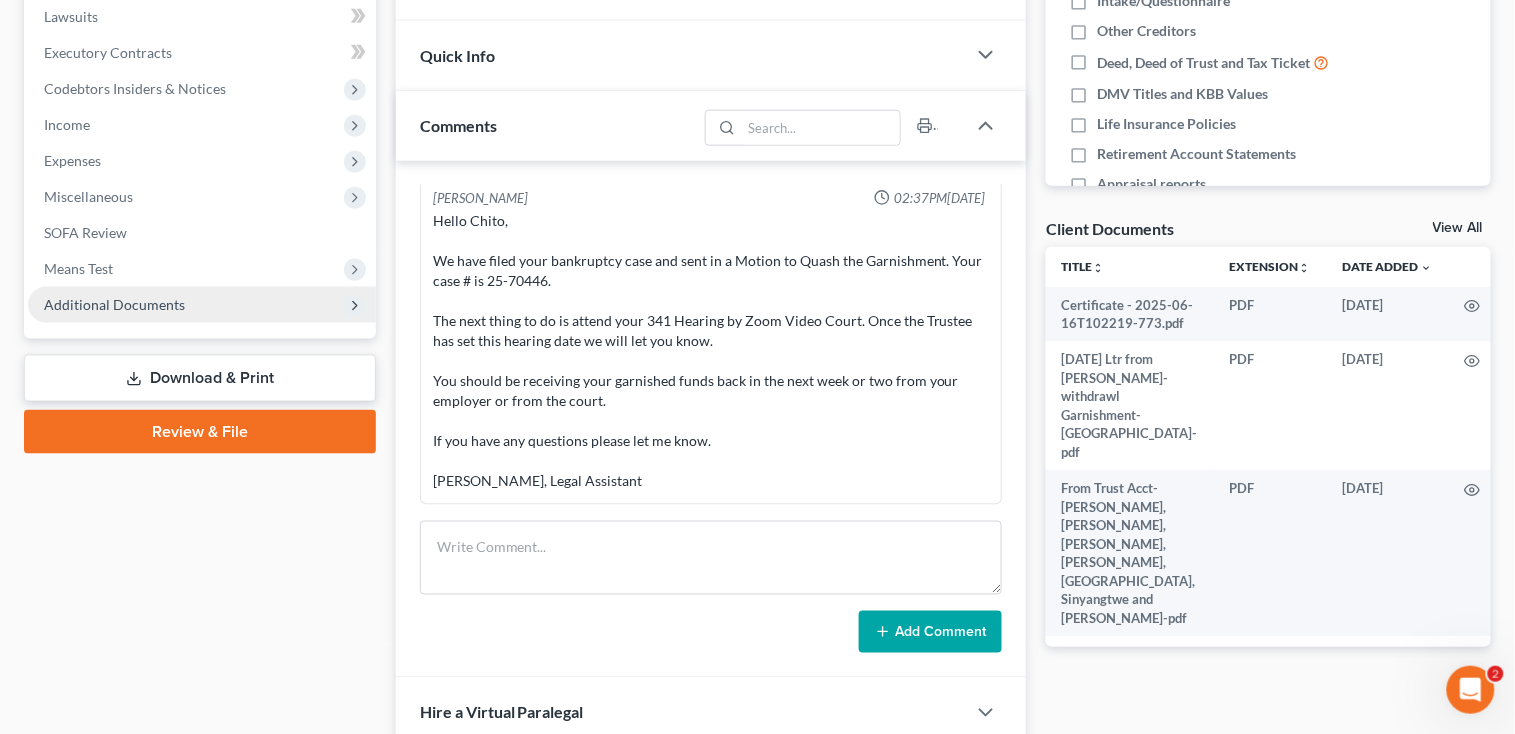 click on "Additional Documents" at bounding box center (114, 304) 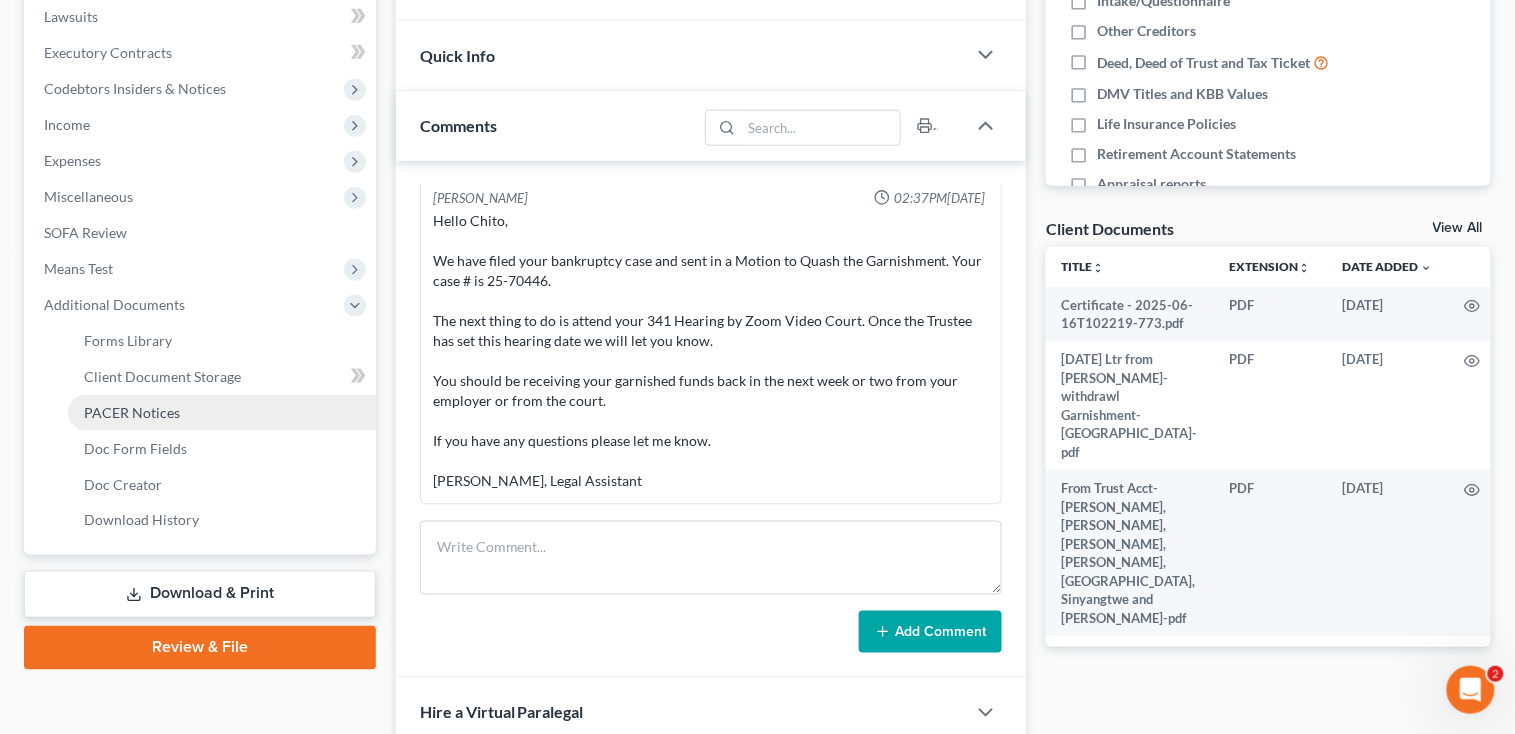 click on "PACER Notices" at bounding box center (132, 412) 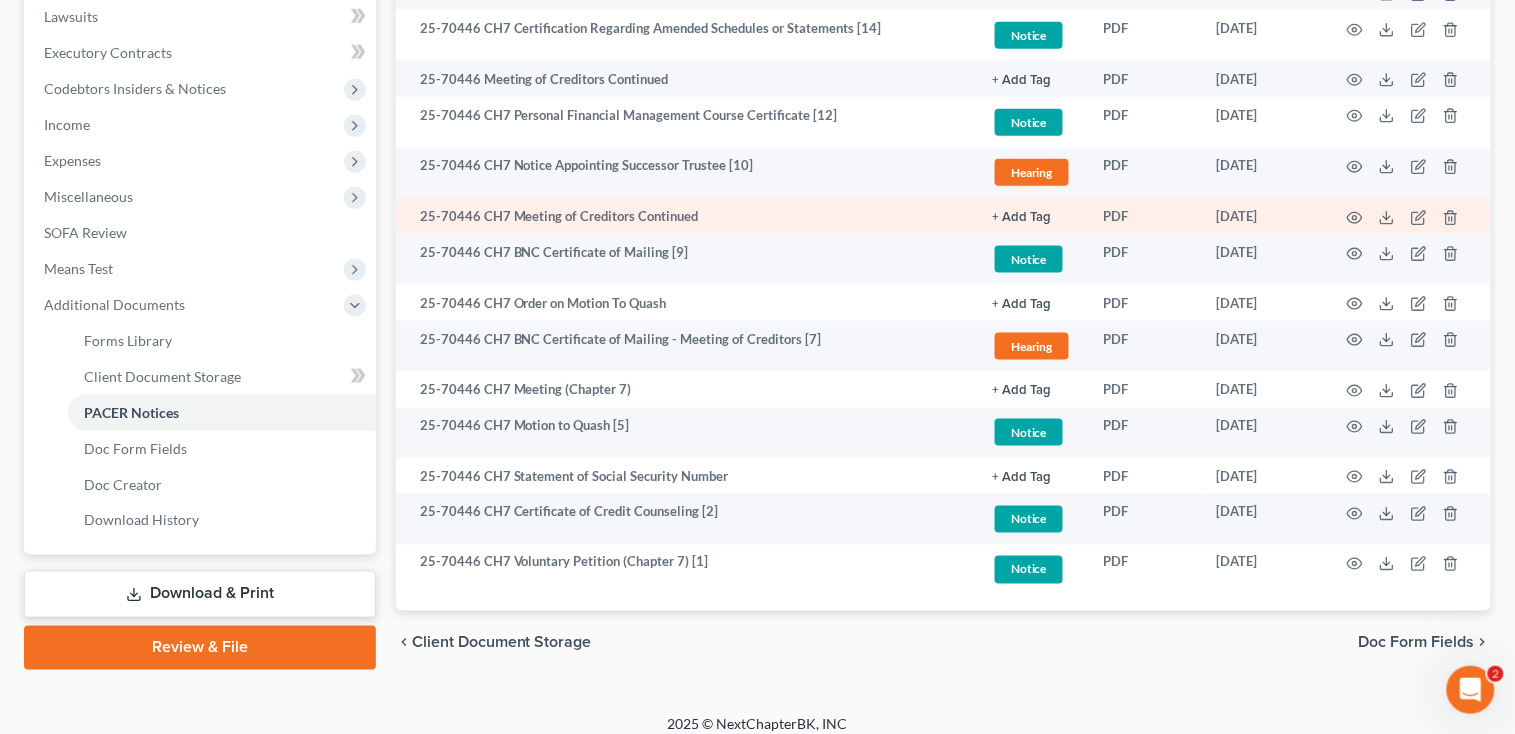 scroll, scrollTop: 400, scrollLeft: 0, axis: vertical 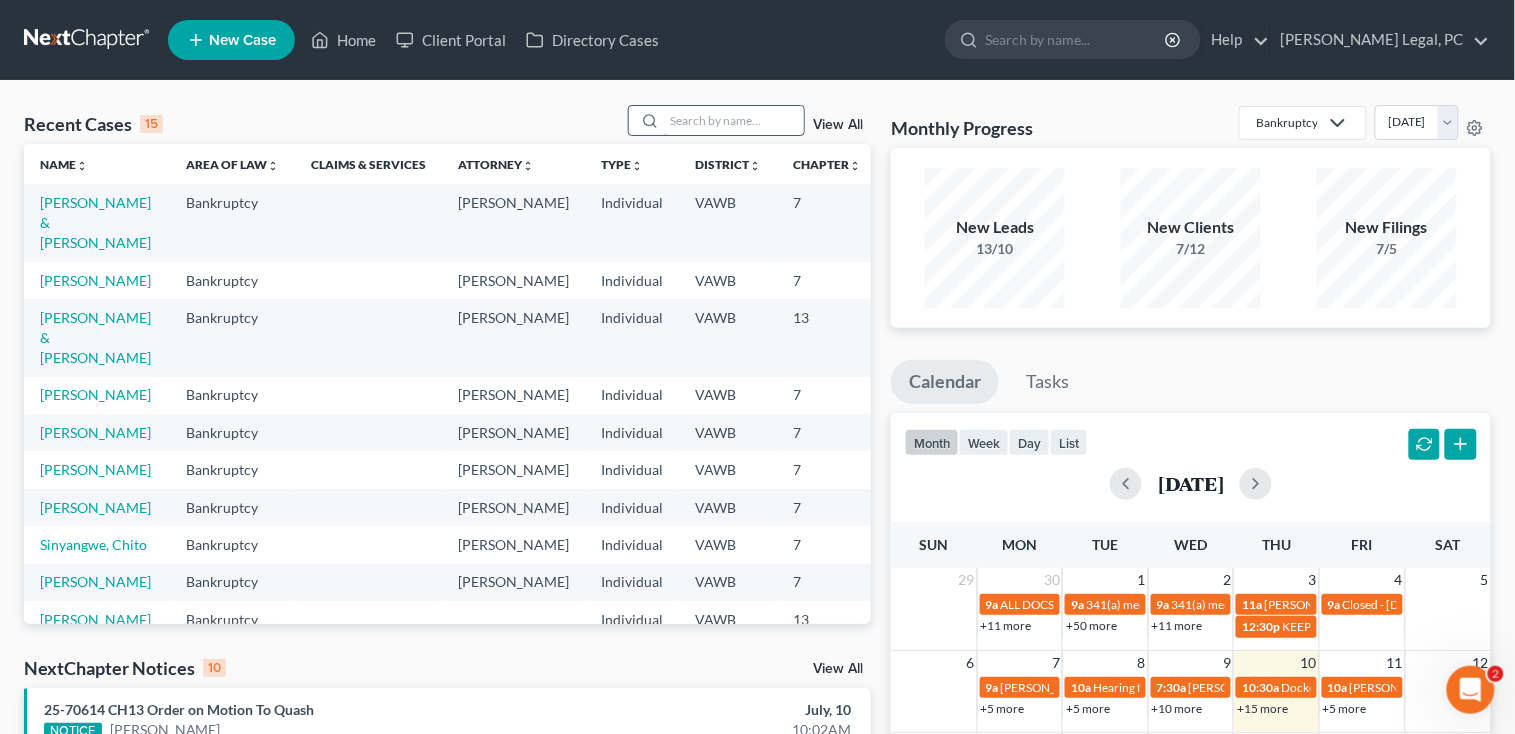 click at bounding box center (734, 120) 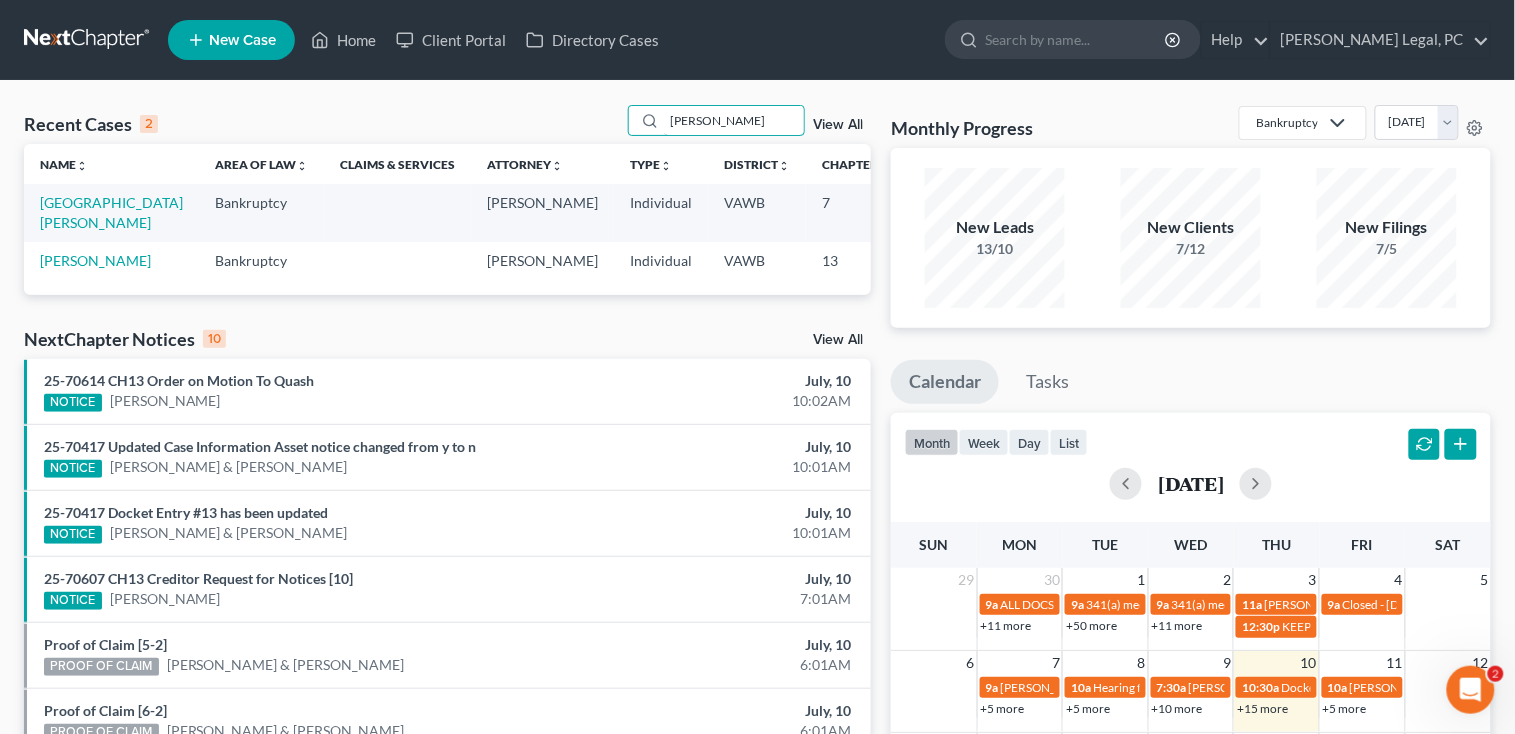 type on "montgomery" 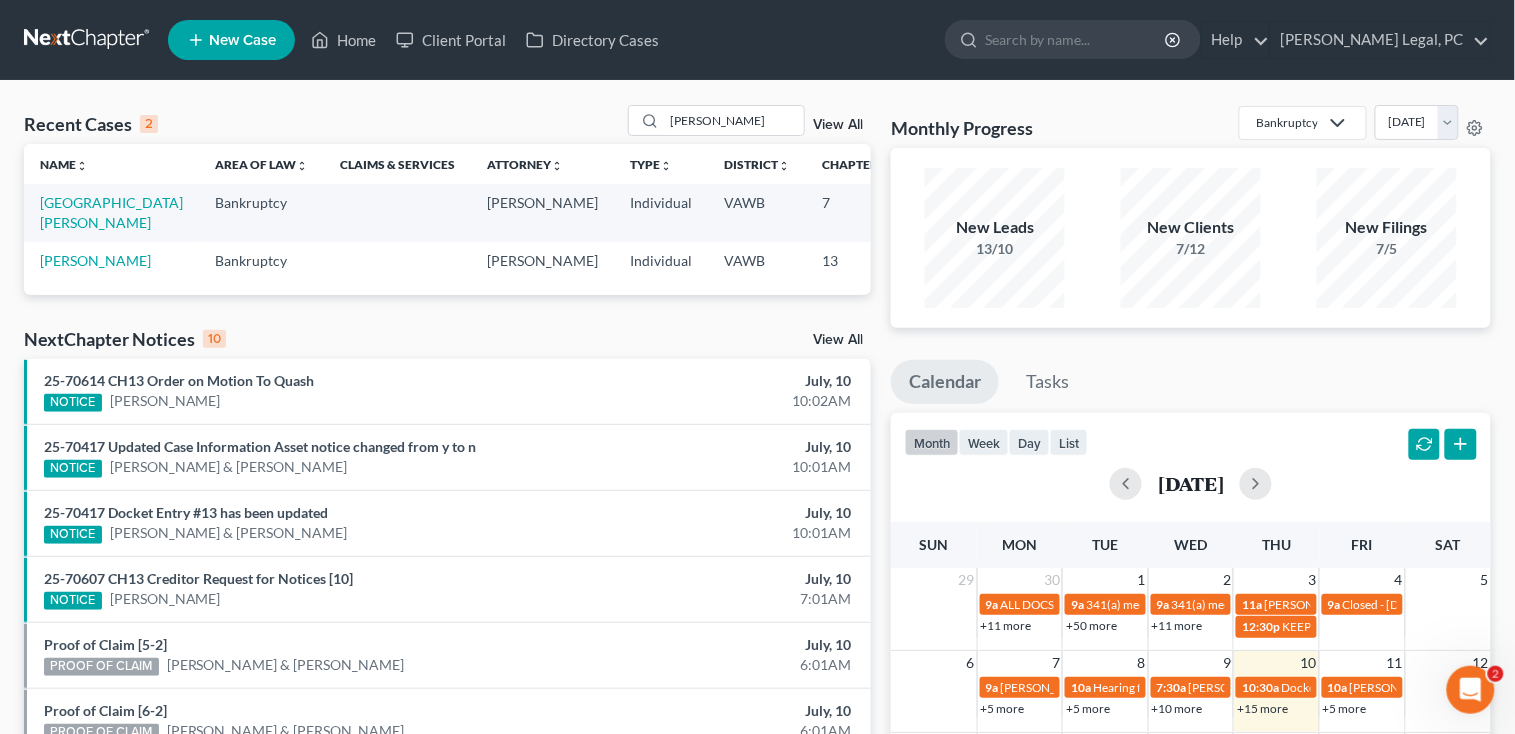 click on "View All" at bounding box center (838, 125) 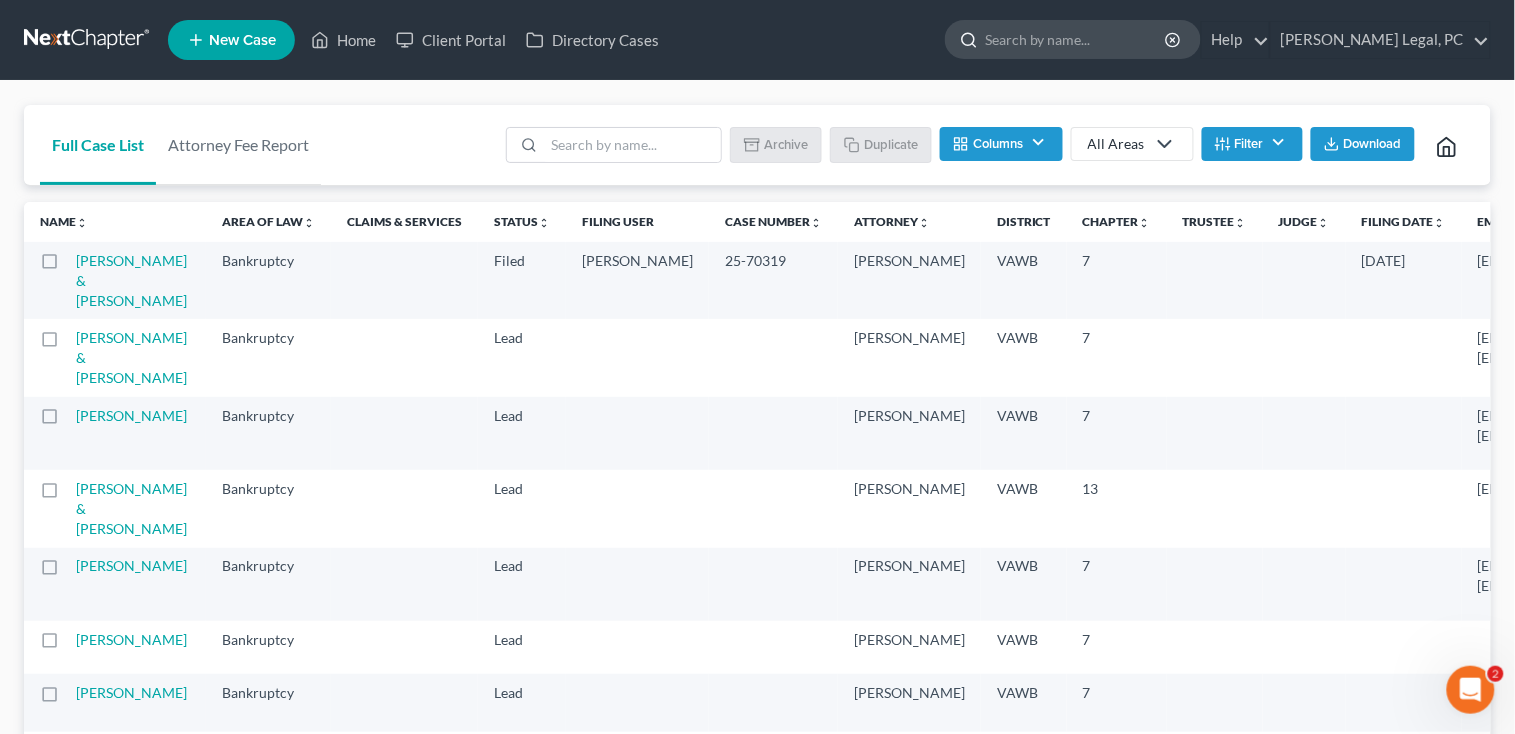 click at bounding box center (1076, 39) 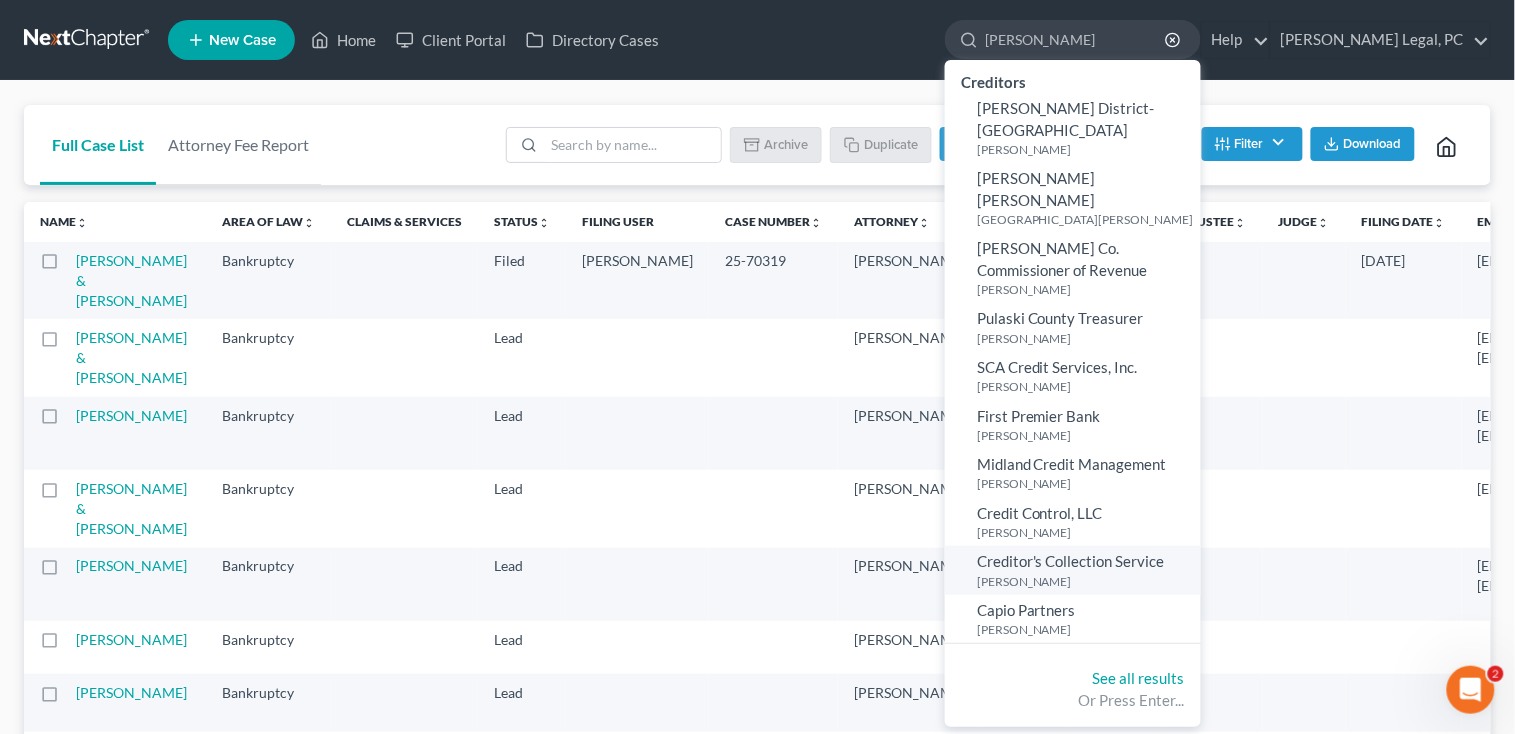 type on "Montgomery" 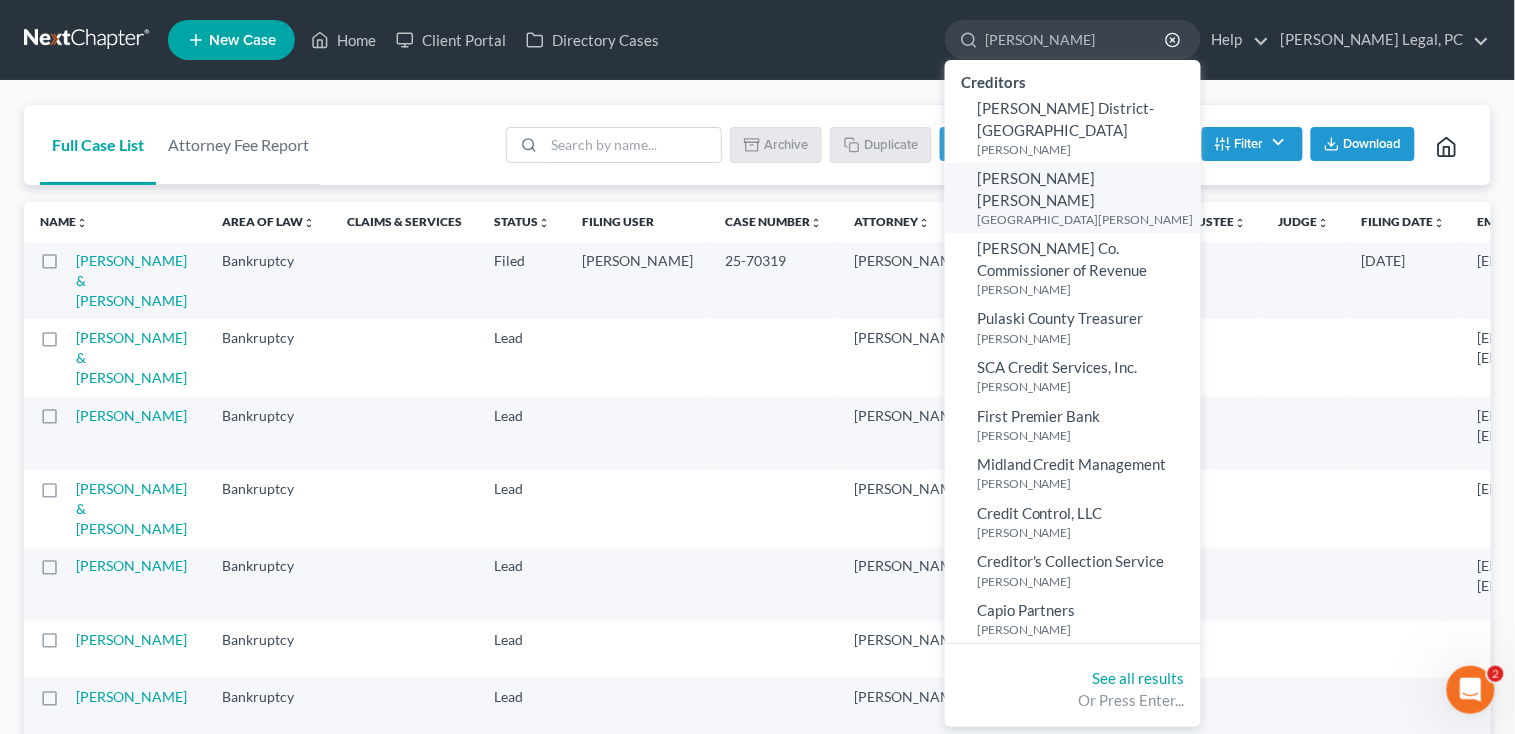 type 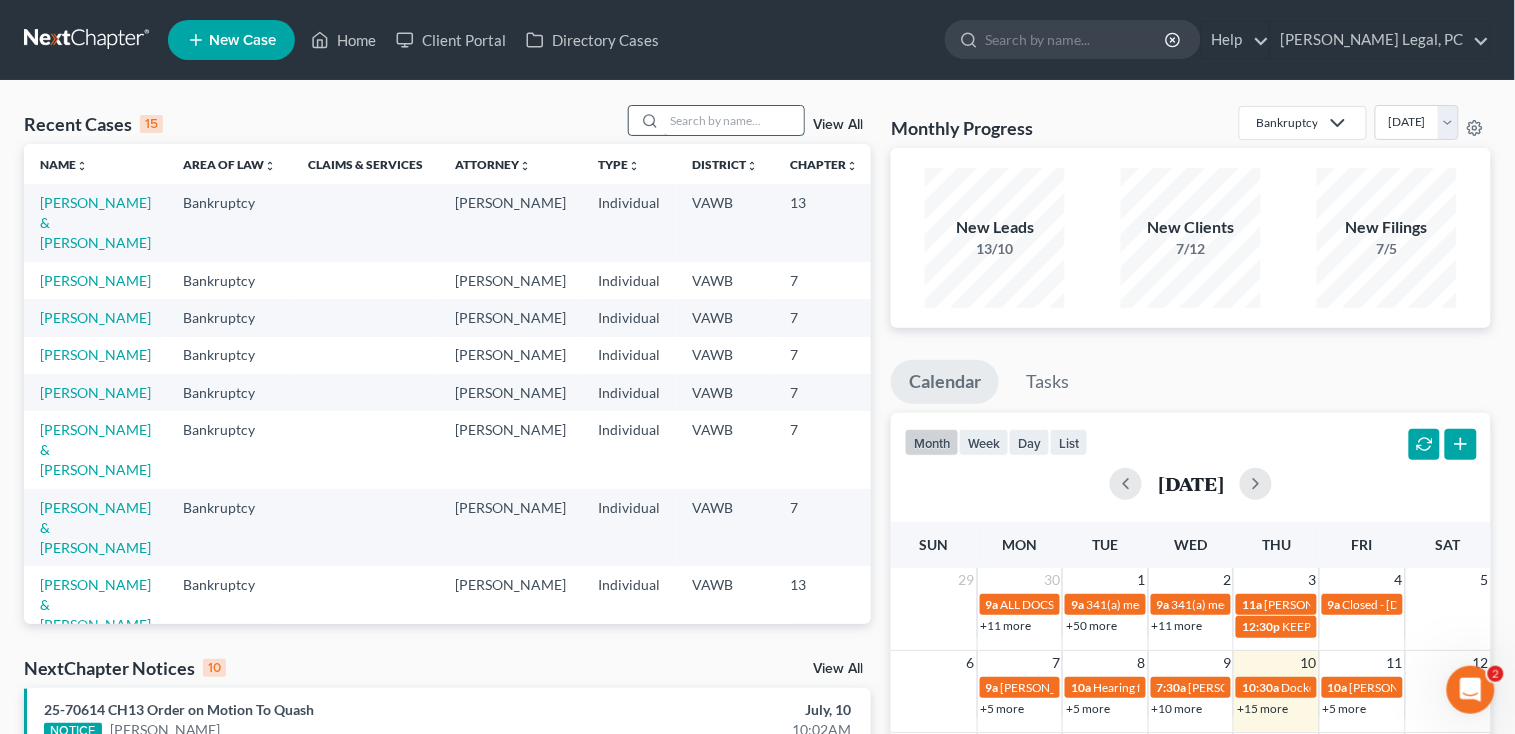 click at bounding box center [734, 120] 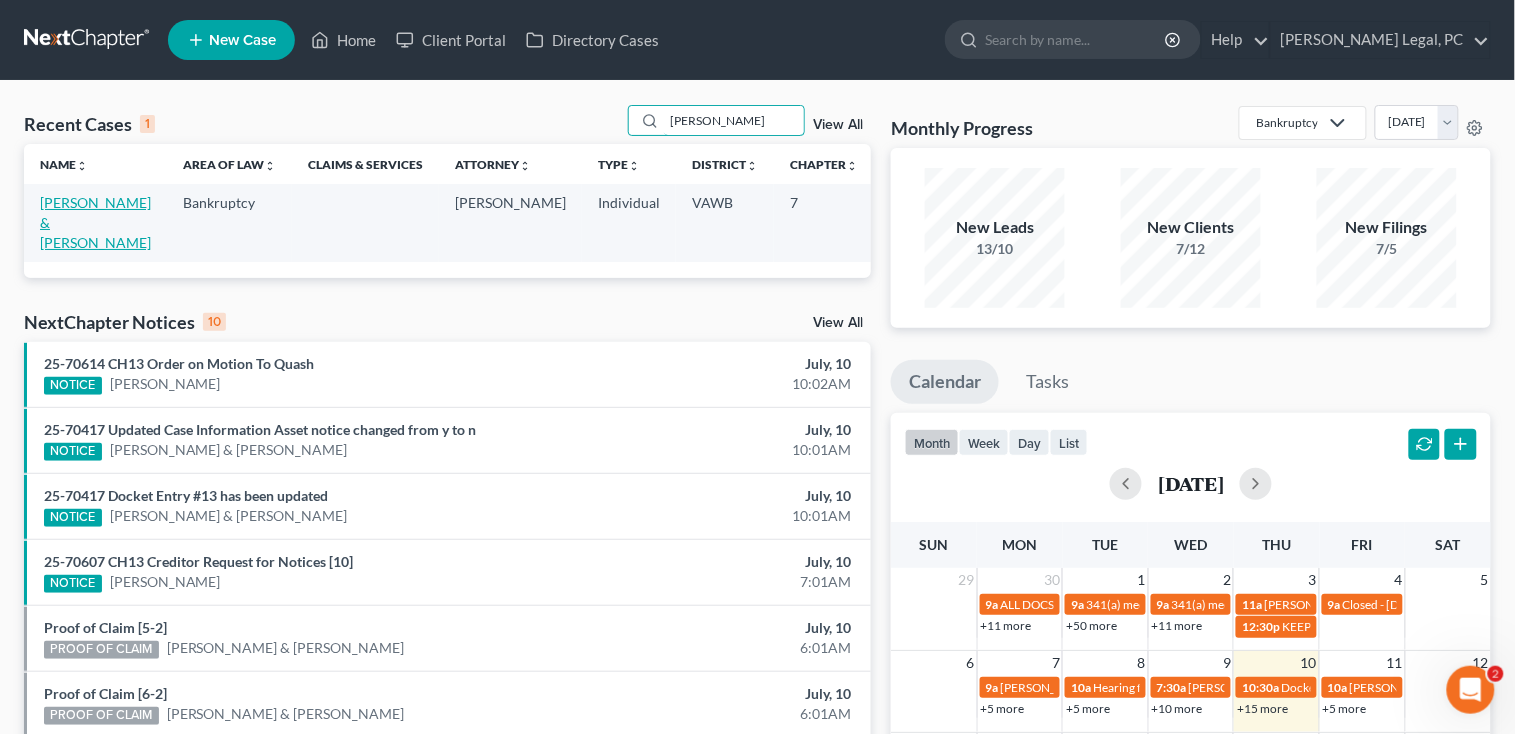 type on "vanover" 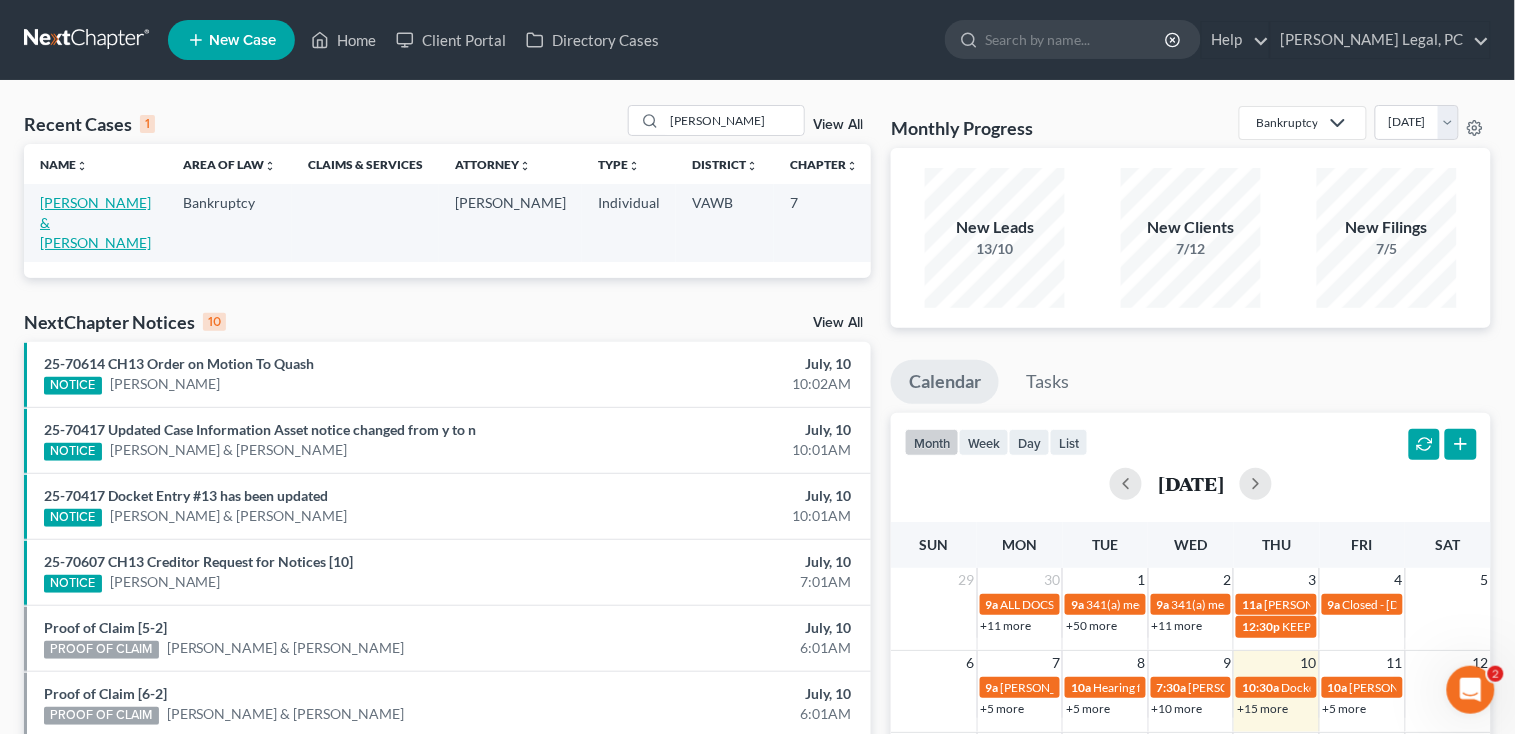 click on "[PERSON_NAME] & [PERSON_NAME]" at bounding box center [95, 222] 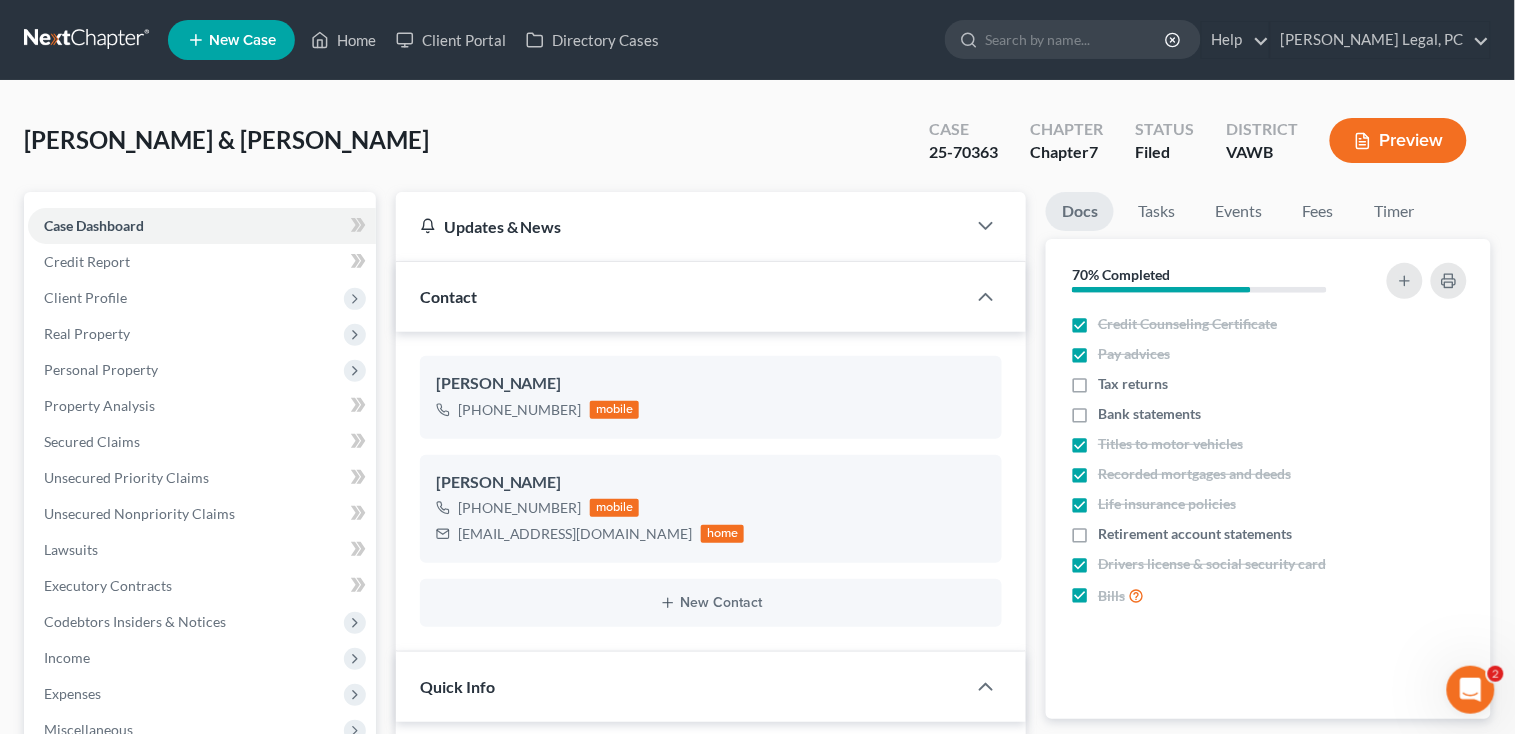 scroll, scrollTop: 416, scrollLeft: 0, axis: vertical 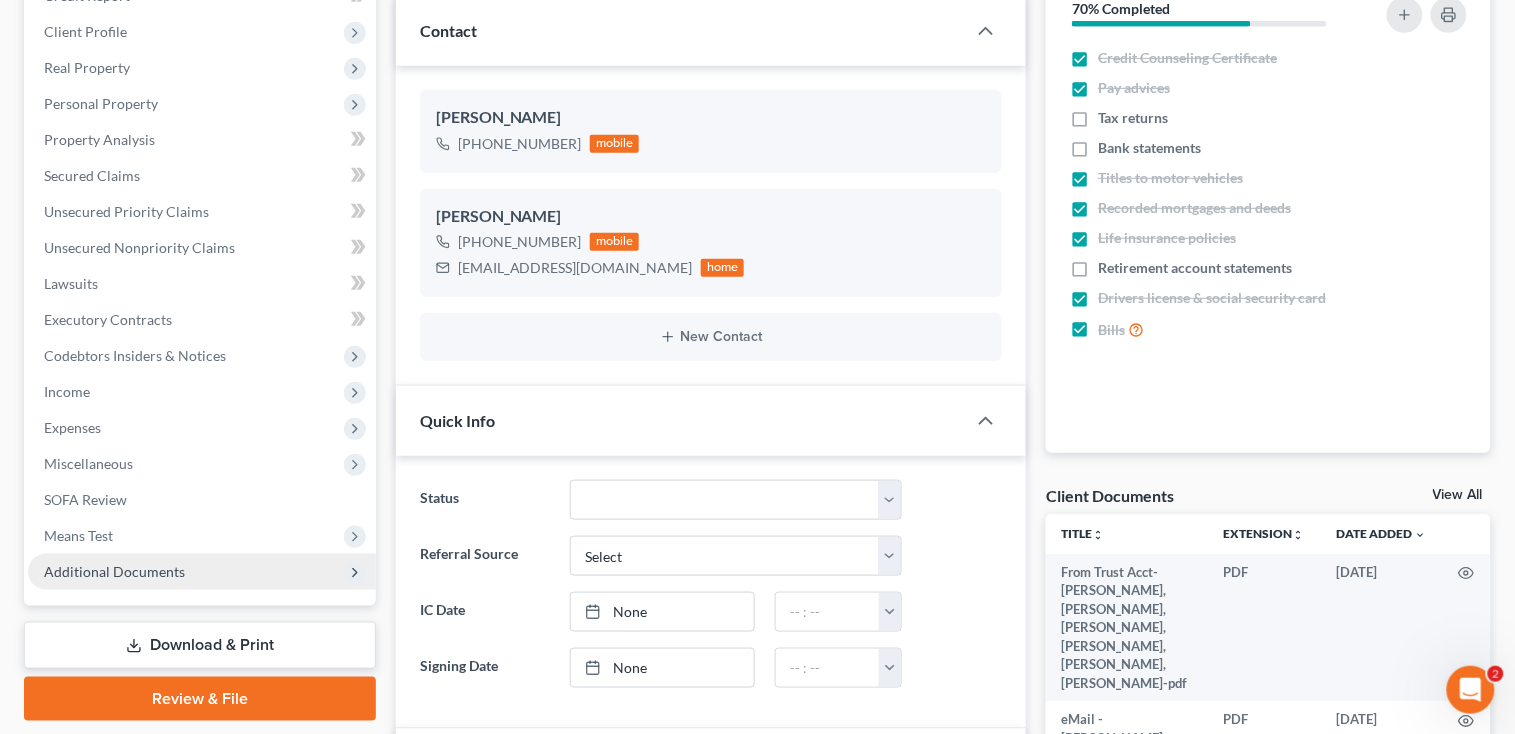 click on "Additional Documents" at bounding box center [202, 572] 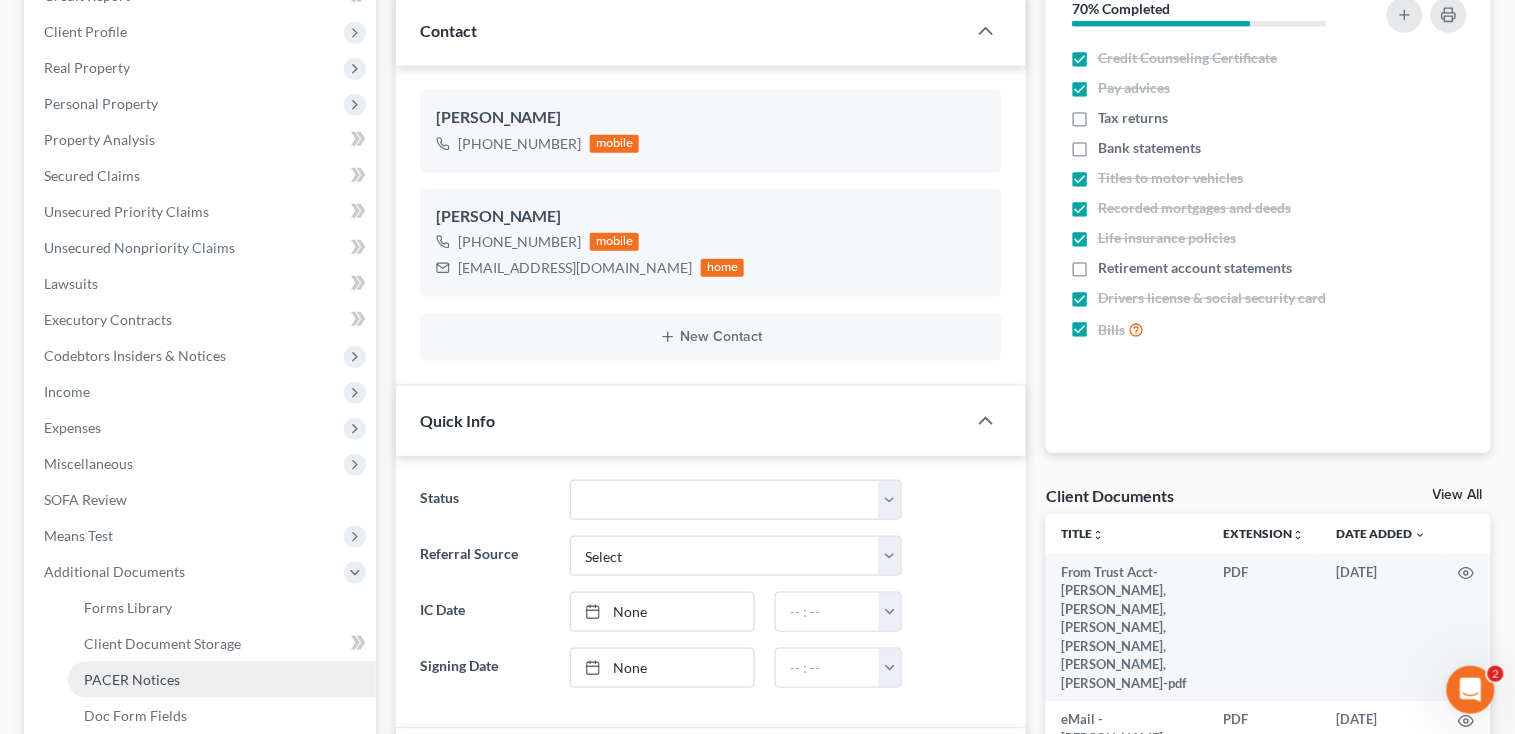click on "PACER Notices" at bounding box center [132, 679] 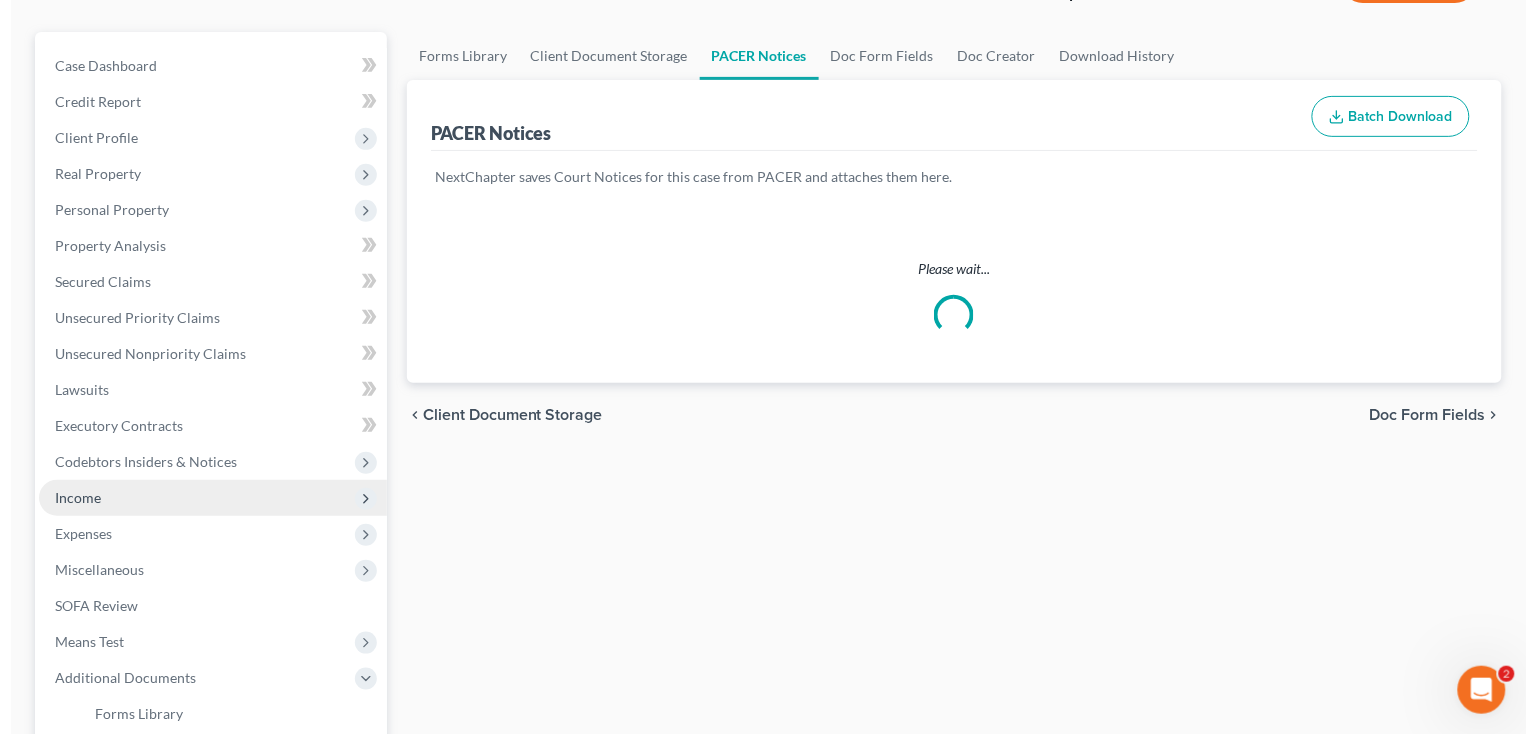 scroll, scrollTop: 0, scrollLeft: 0, axis: both 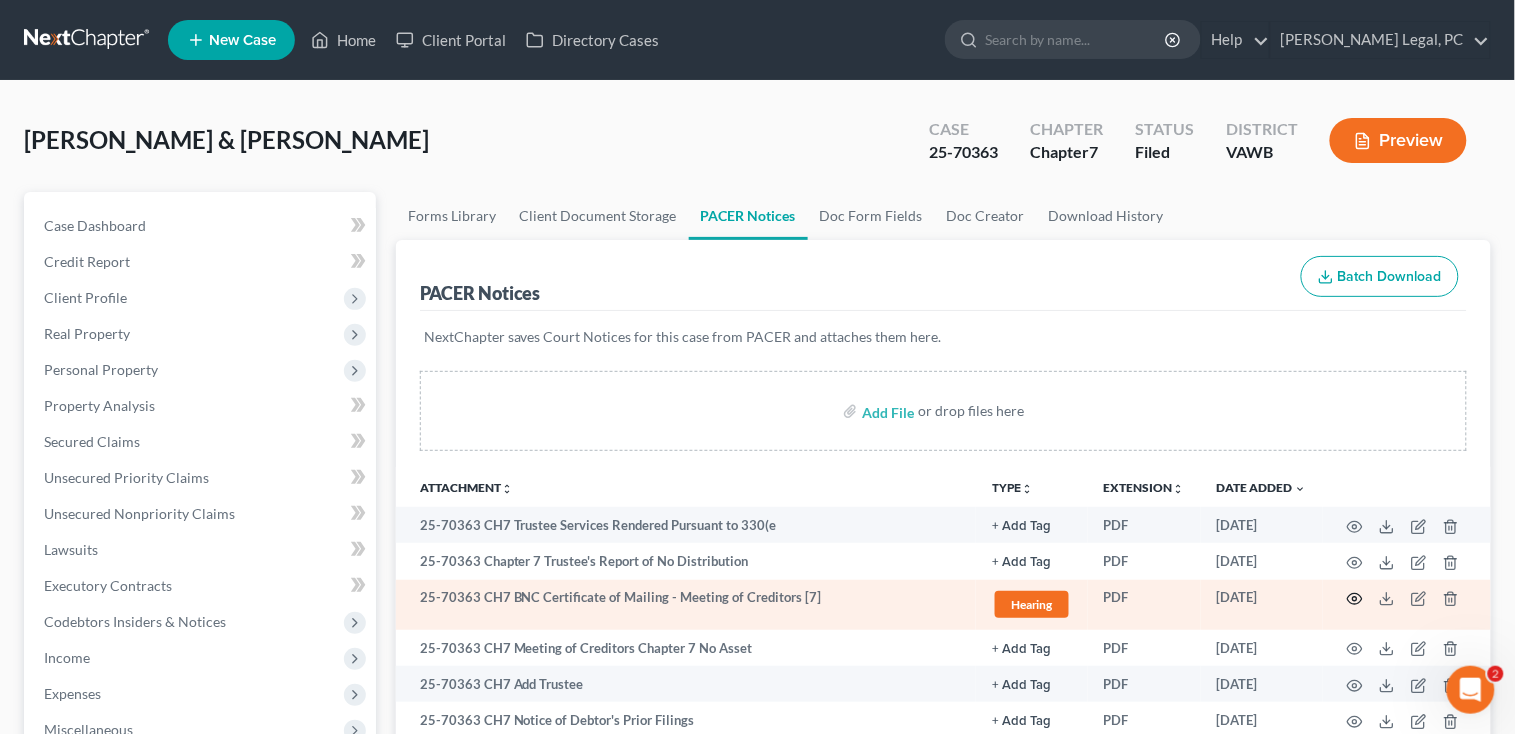 click 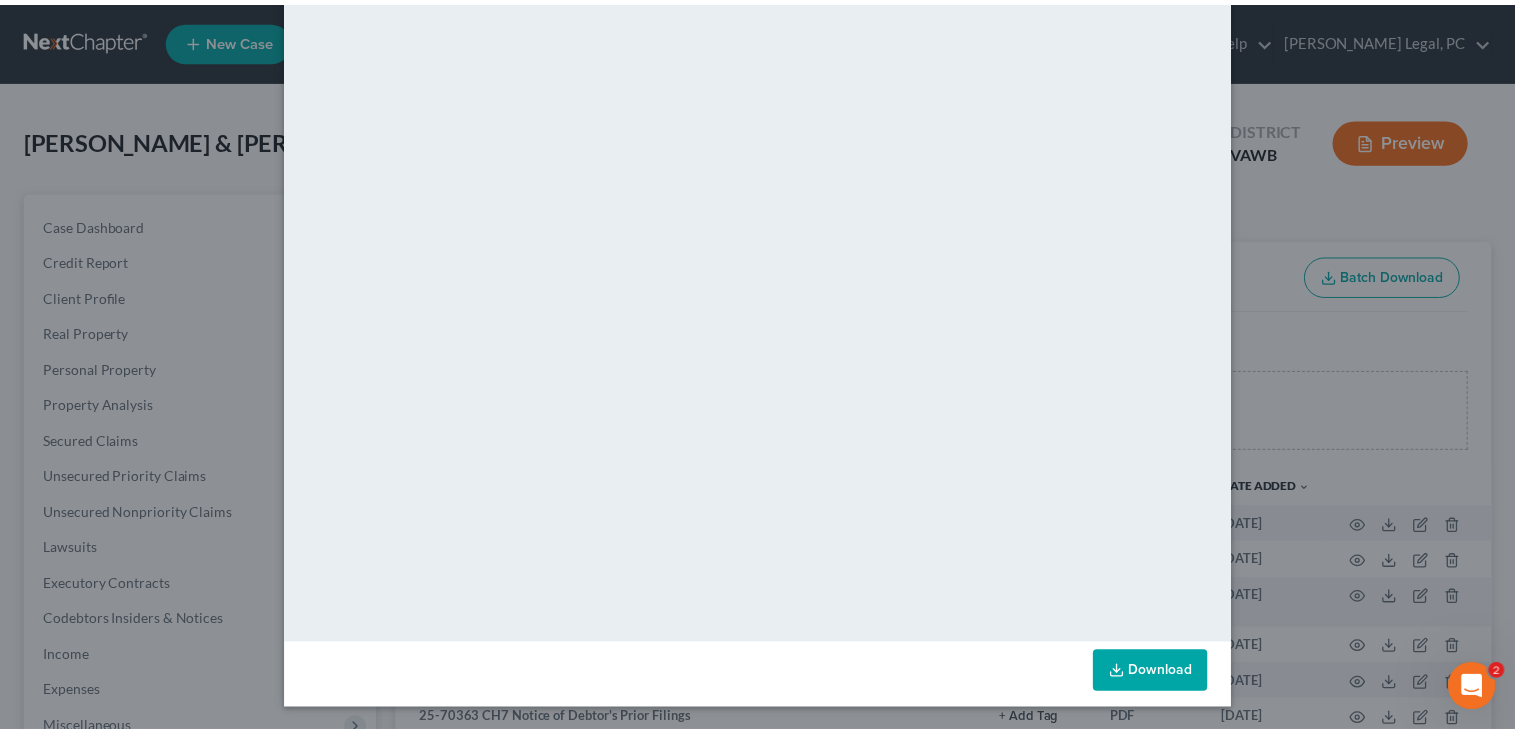 scroll, scrollTop: 0, scrollLeft: 0, axis: both 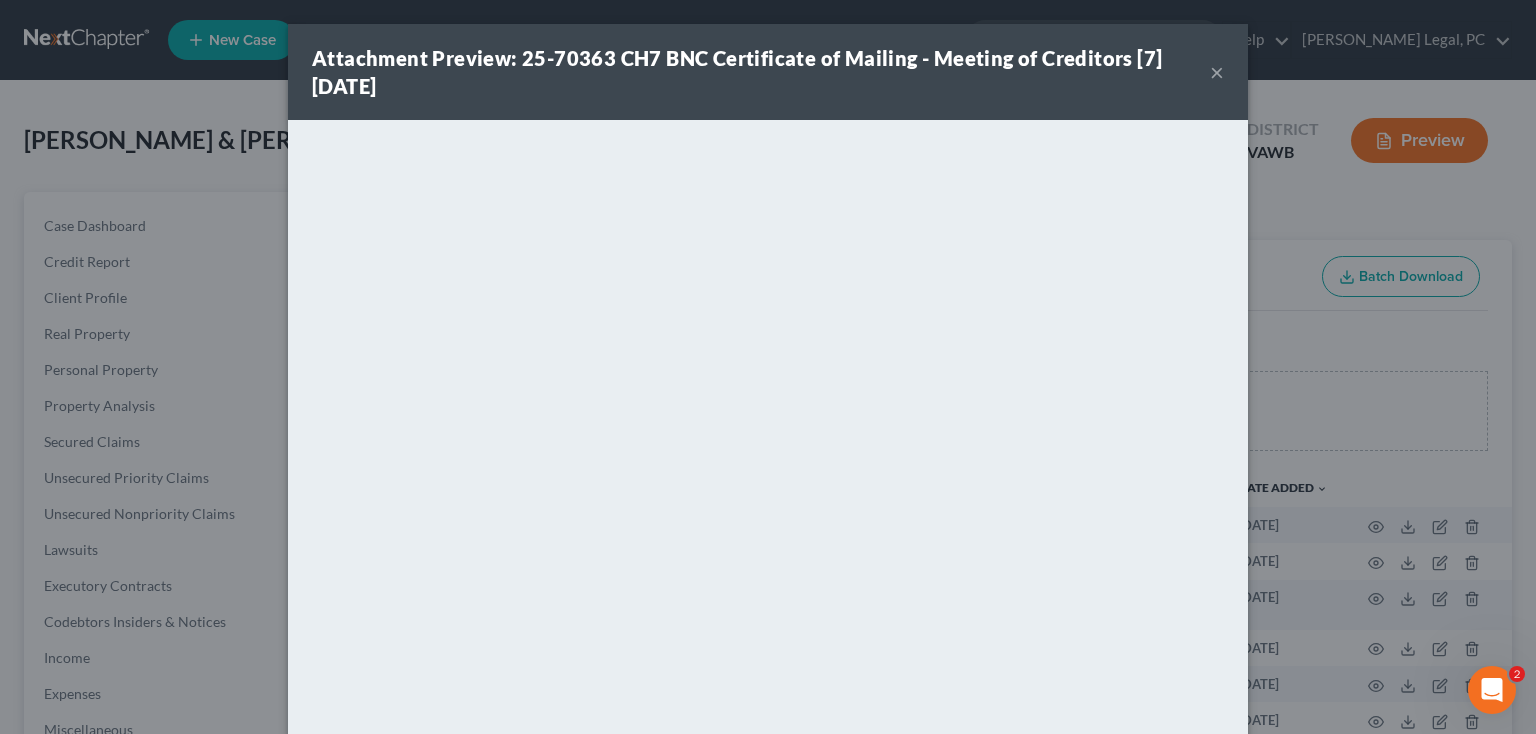 click on "×" at bounding box center (1217, 72) 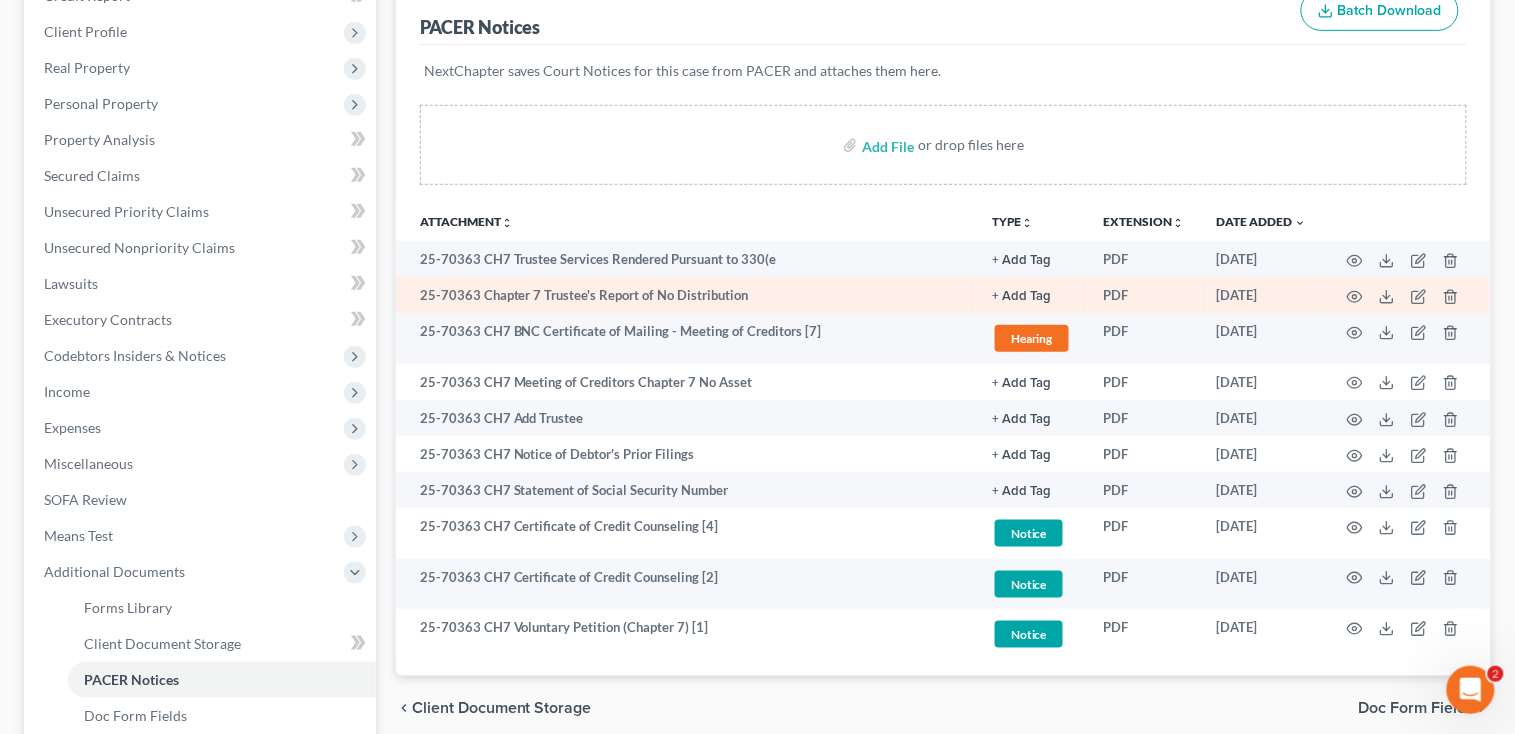 scroll, scrollTop: 400, scrollLeft: 0, axis: vertical 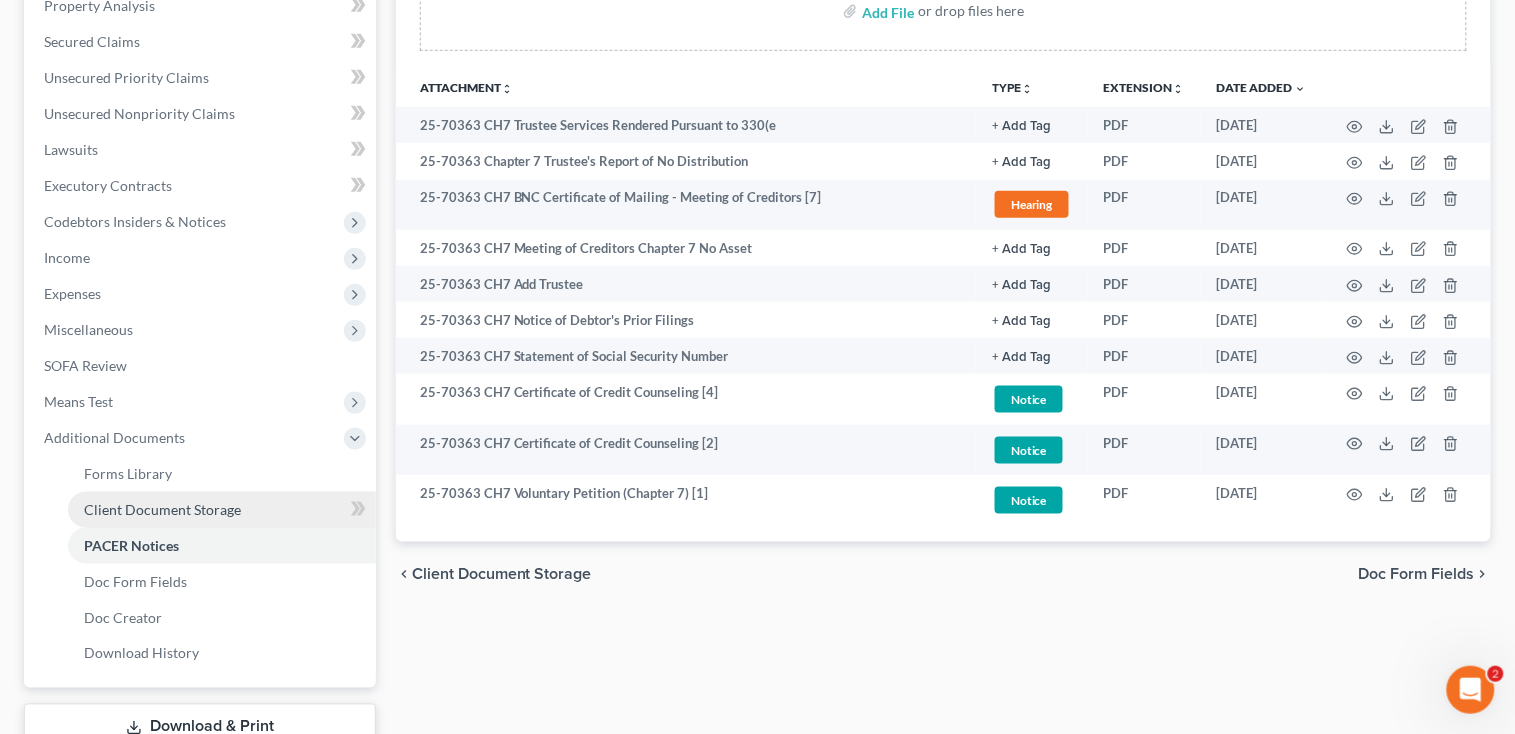click on "Client Document Storage" at bounding box center [162, 509] 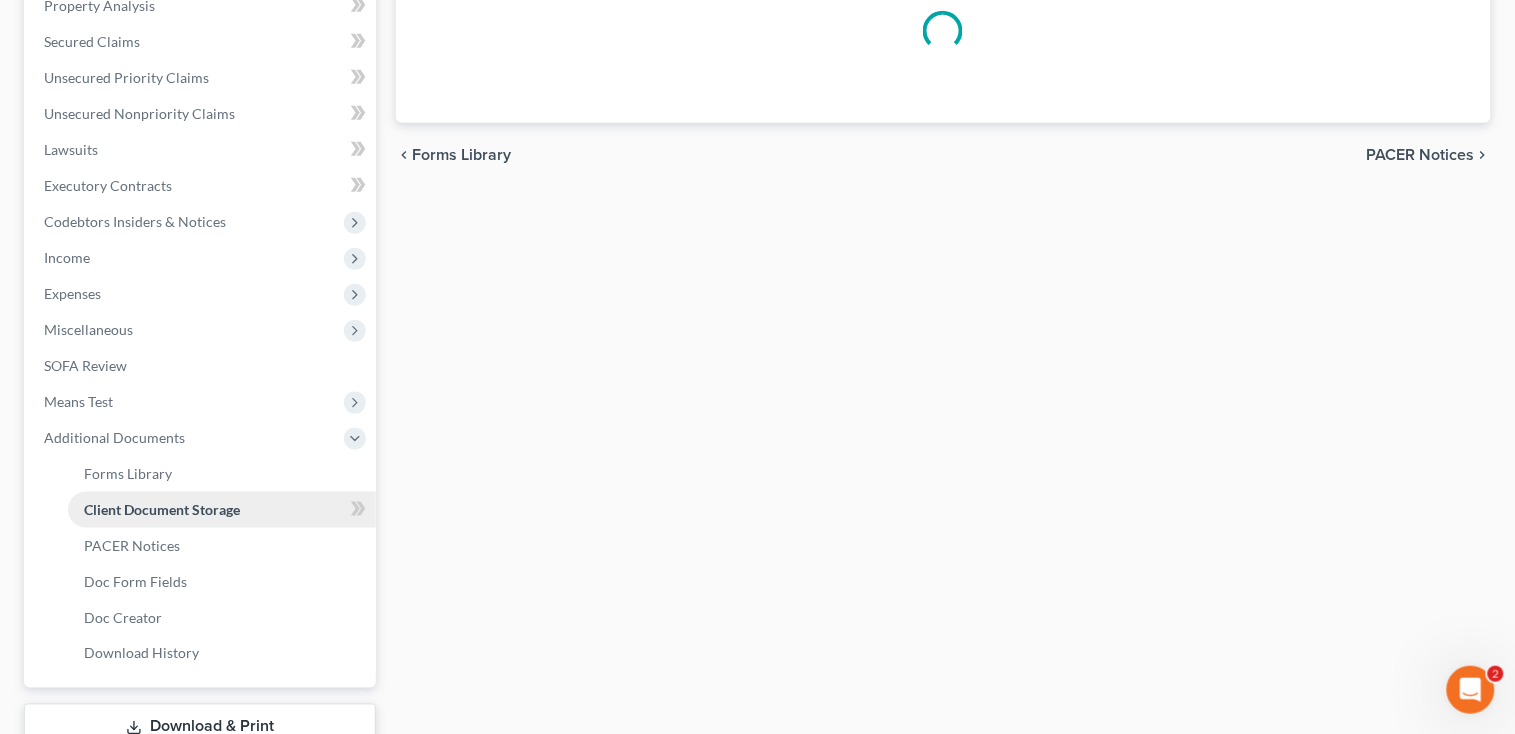 scroll, scrollTop: 290, scrollLeft: 0, axis: vertical 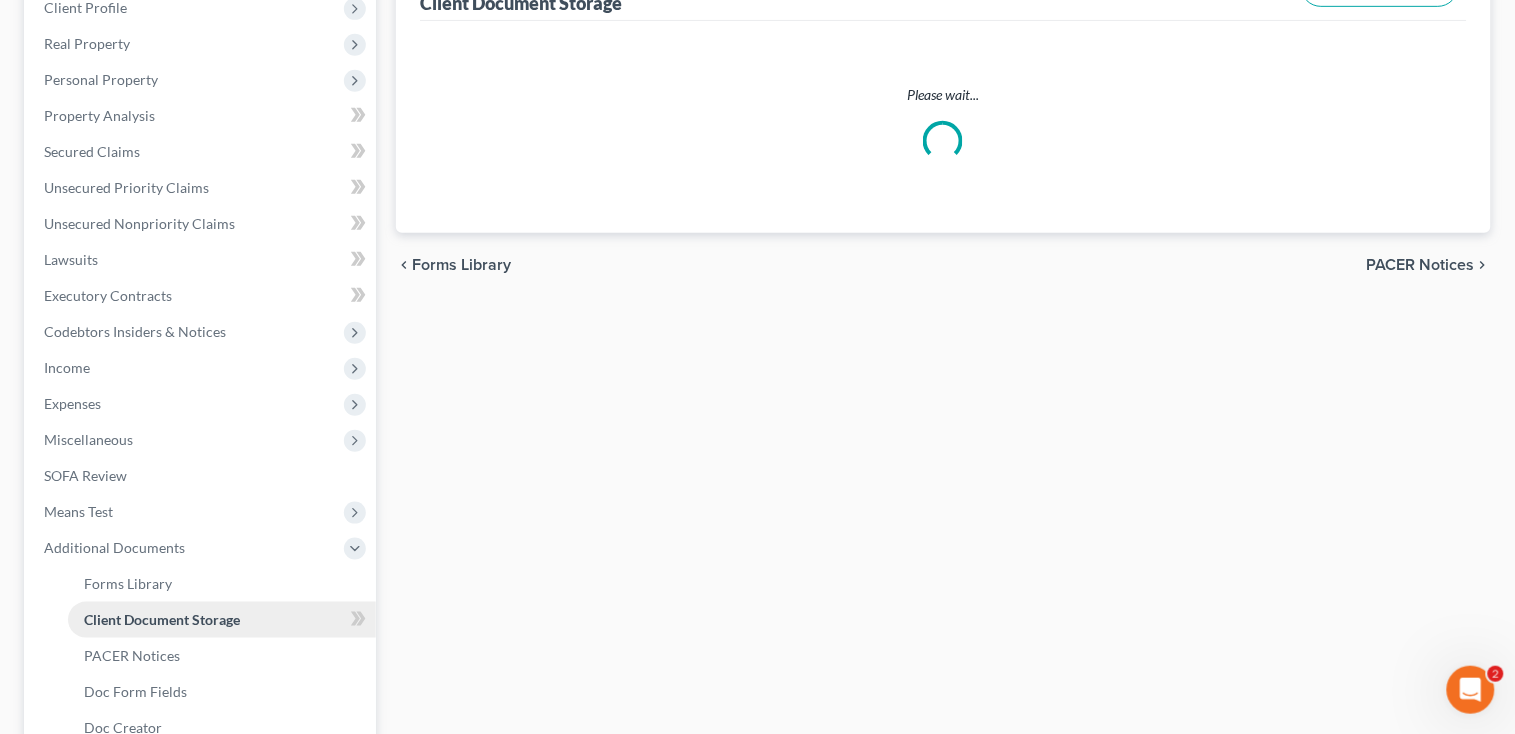 select on "0" 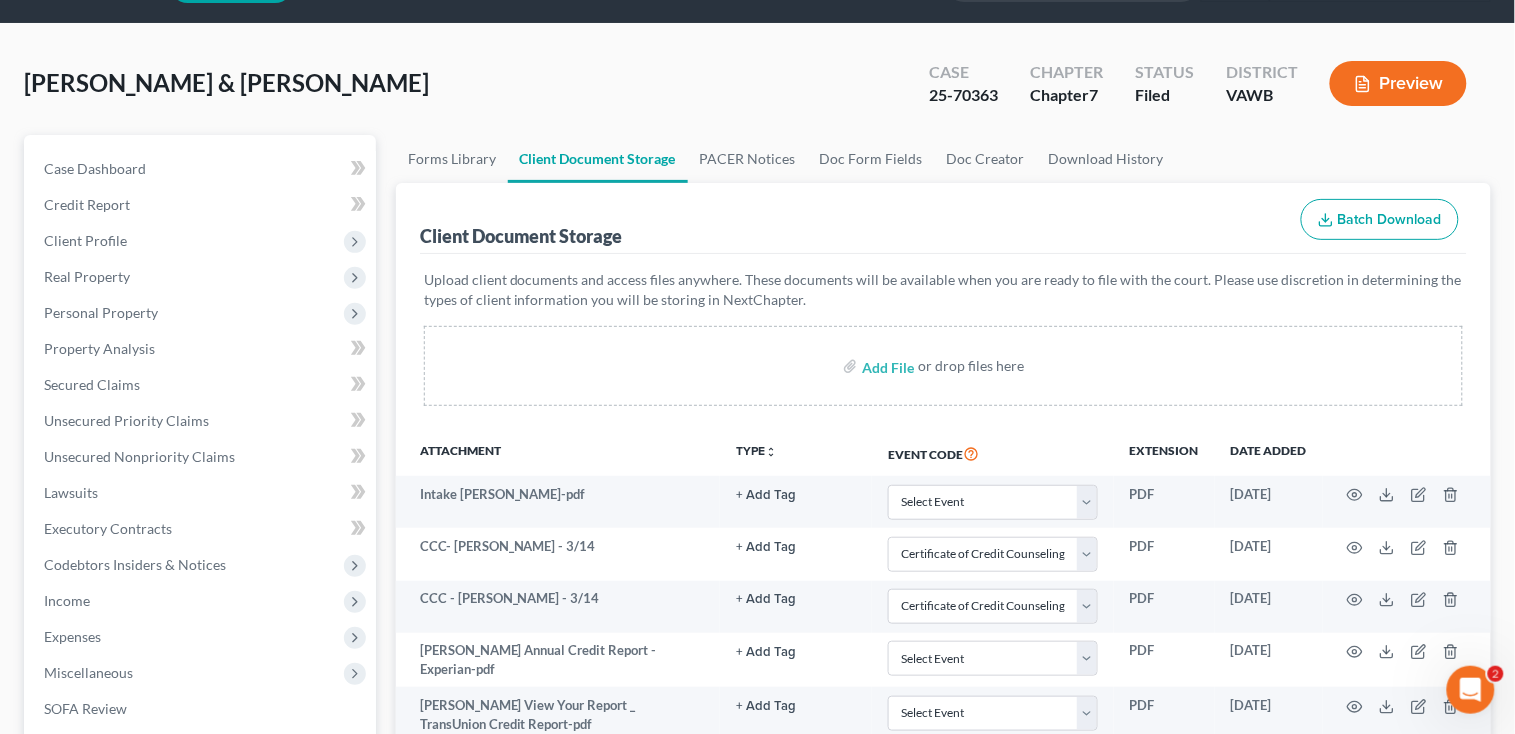 scroll, scrollTop: 0, scrollLeft: 0, axis: both 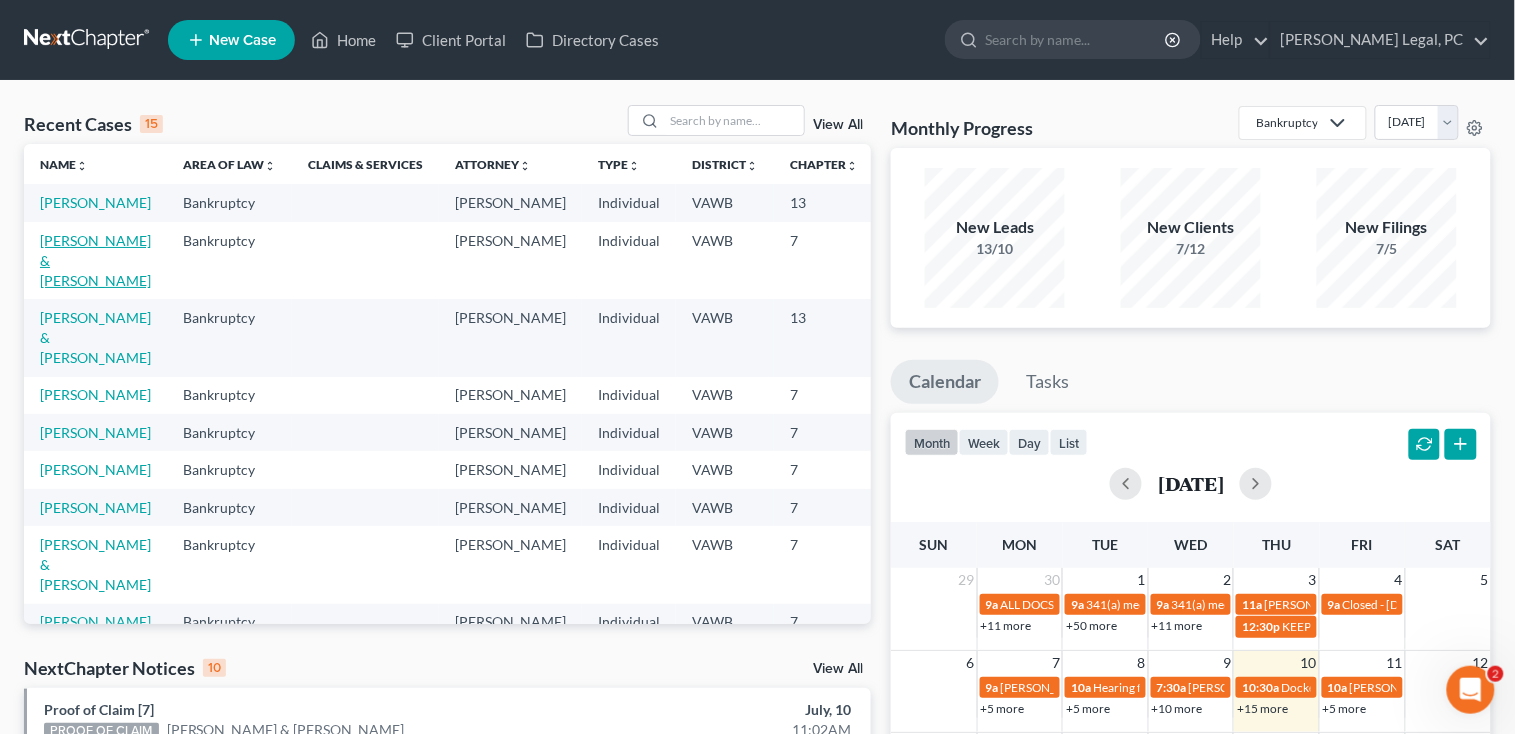click on "[PERSON_NAME] & [PERSON_NAME]" at bounding box center (95, 260) 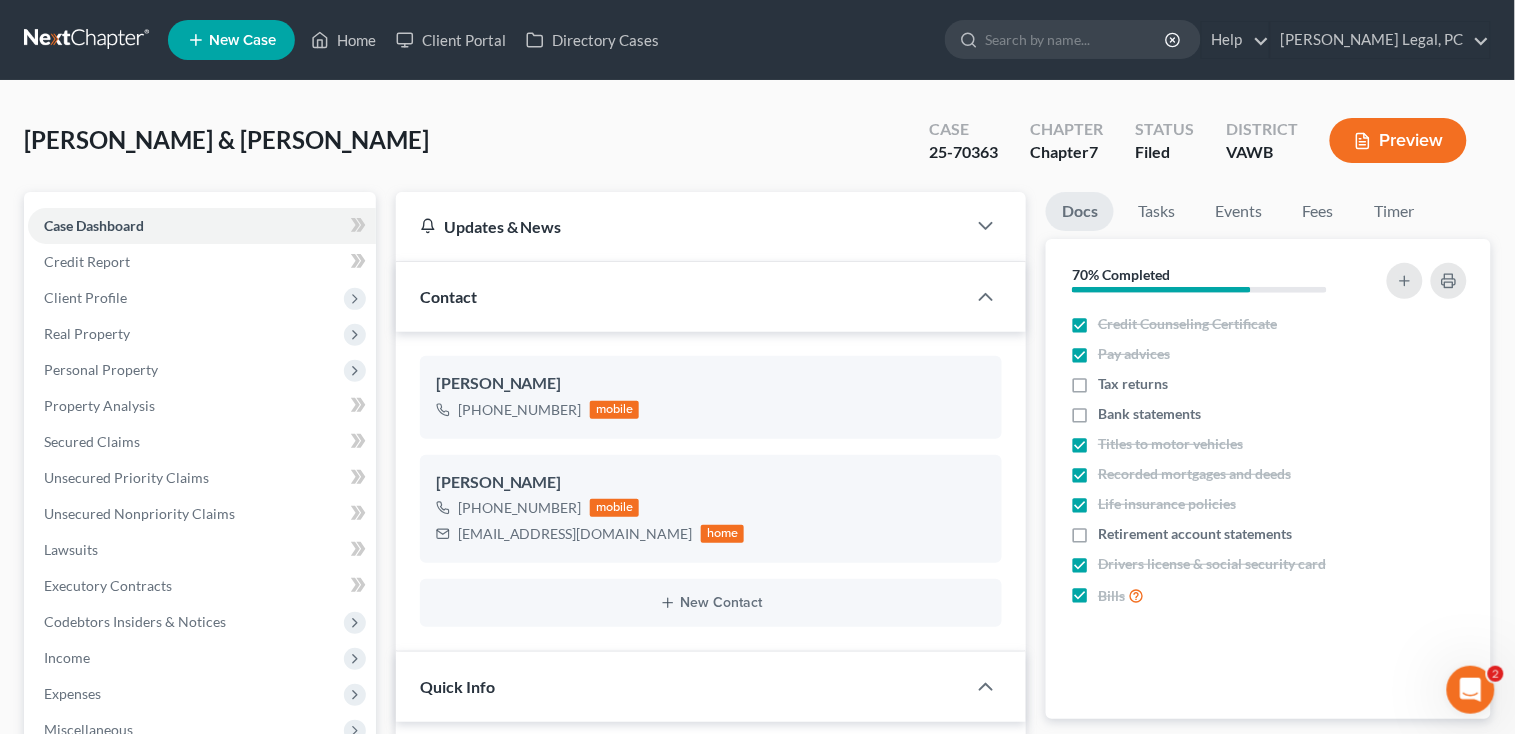 scroll, scrollTop: 416, scrollLeft: 0, axis: vertical 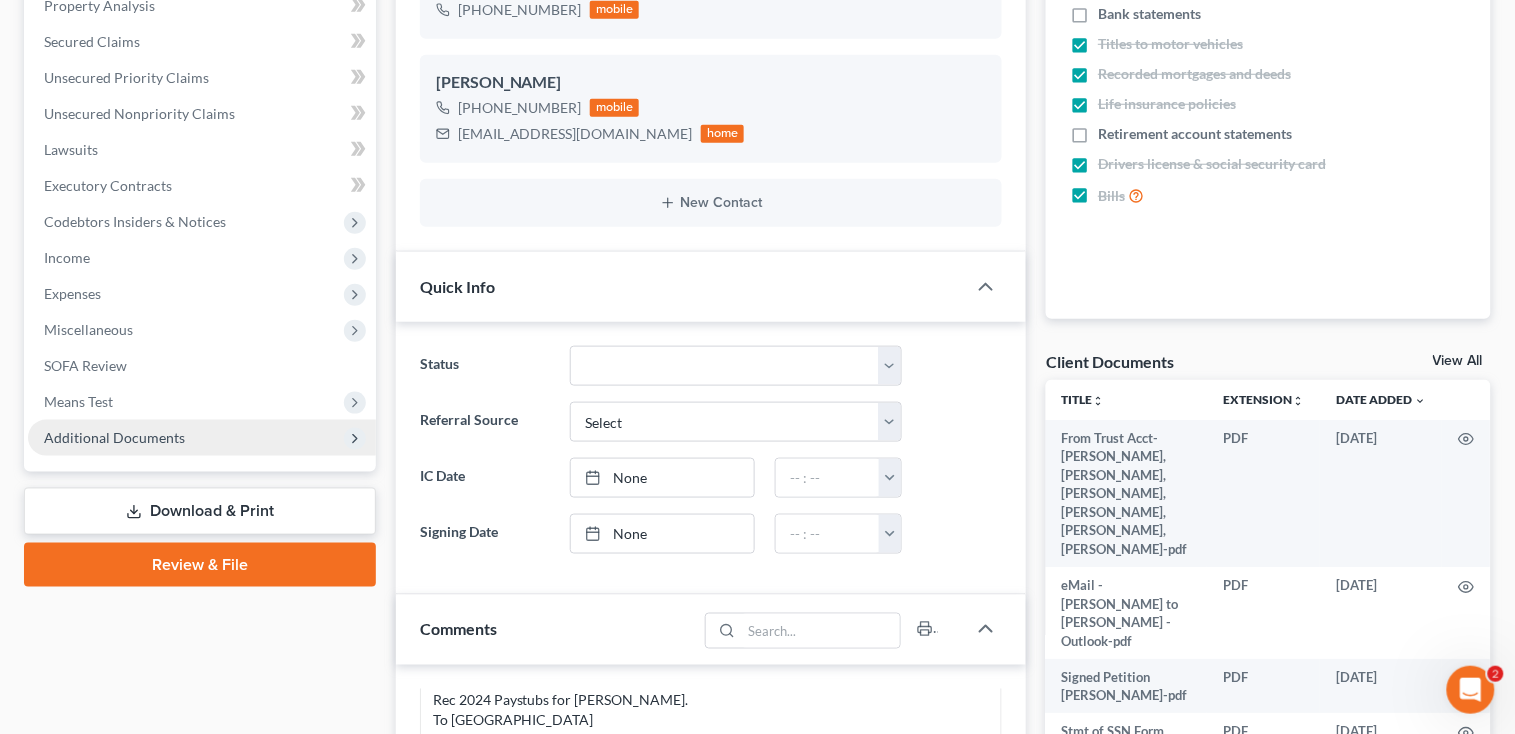 click on "Additional Documents" at bounding box center [114, 437] 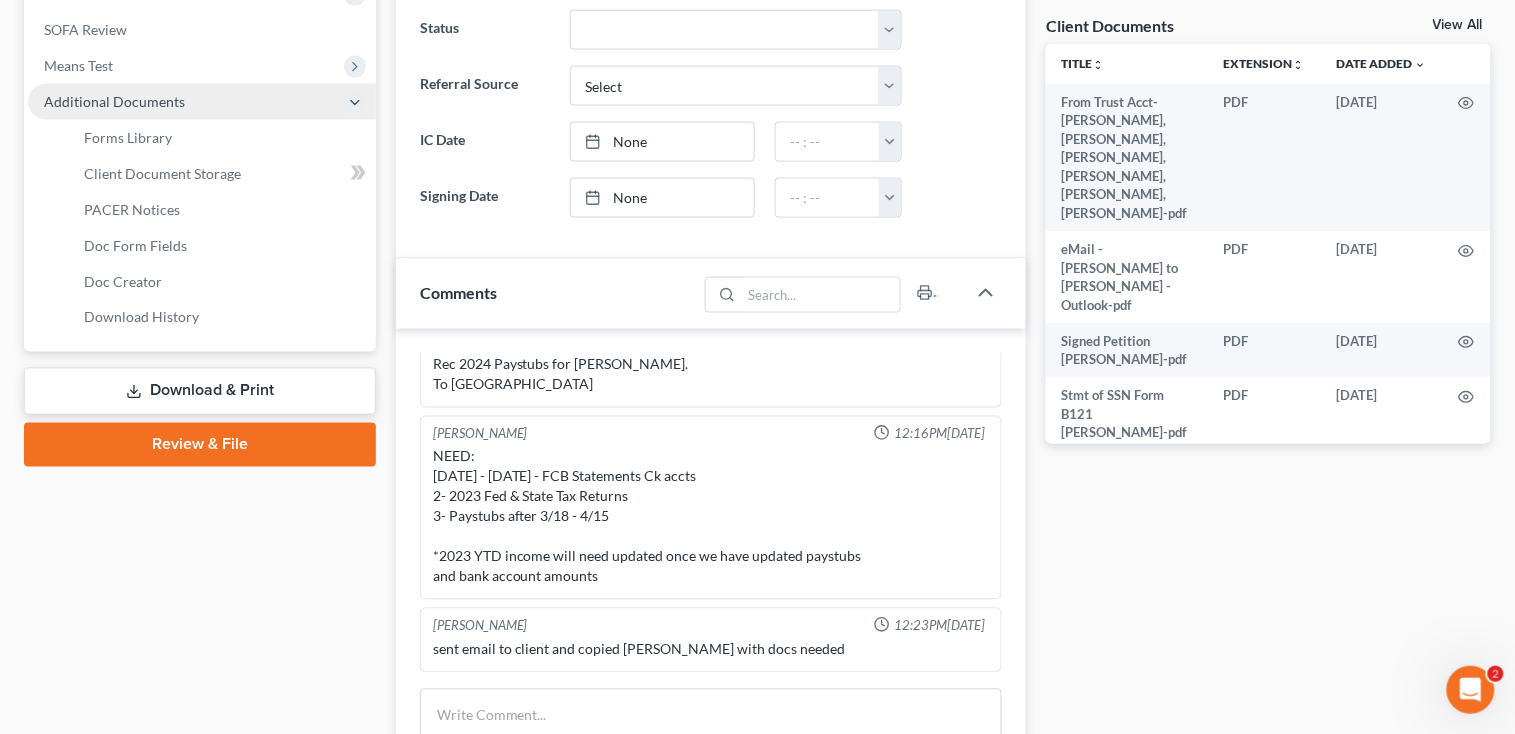 scroll, scrollTop: 800, scrollLeft: 0, axis: vertical 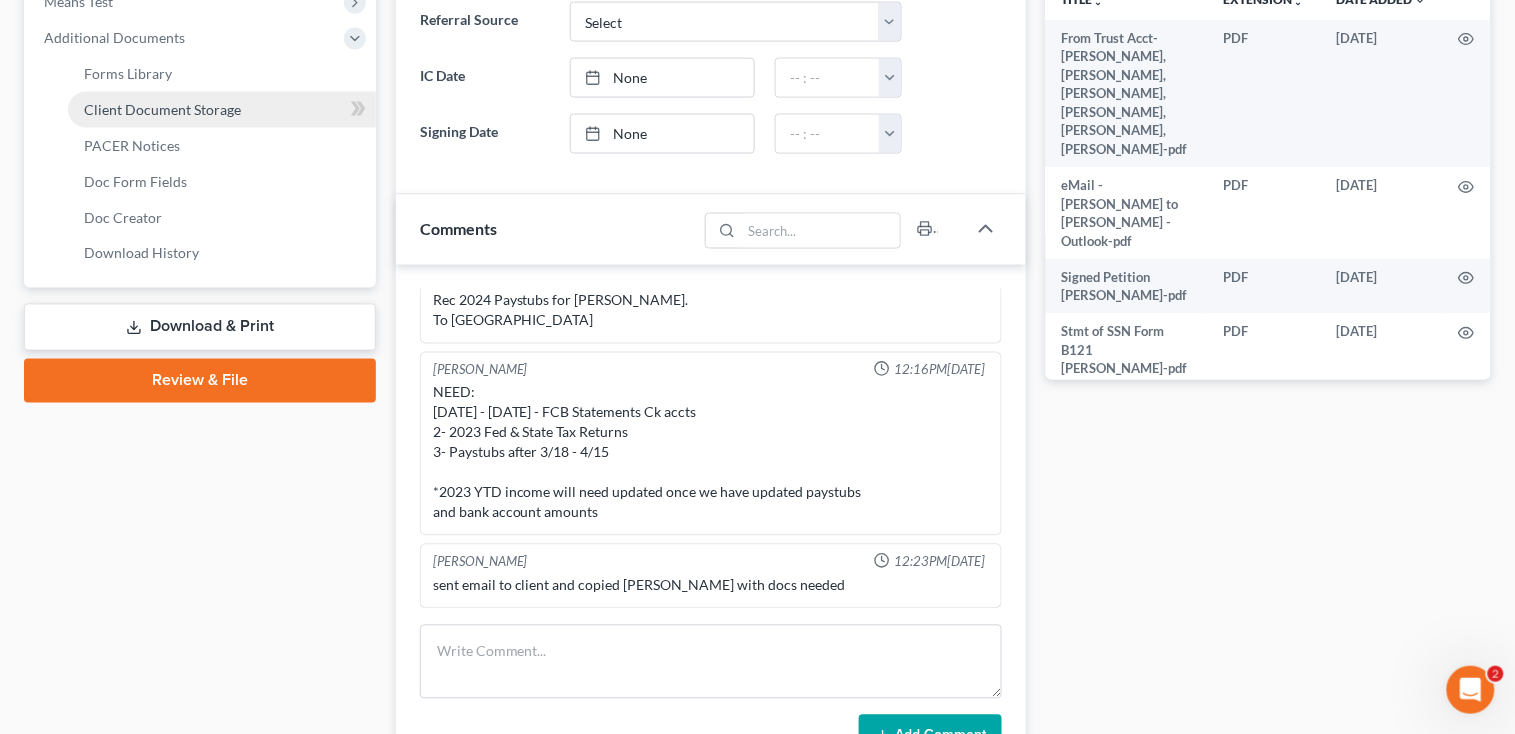 click on "Client Document Storage" at bounding box center (162, 109) 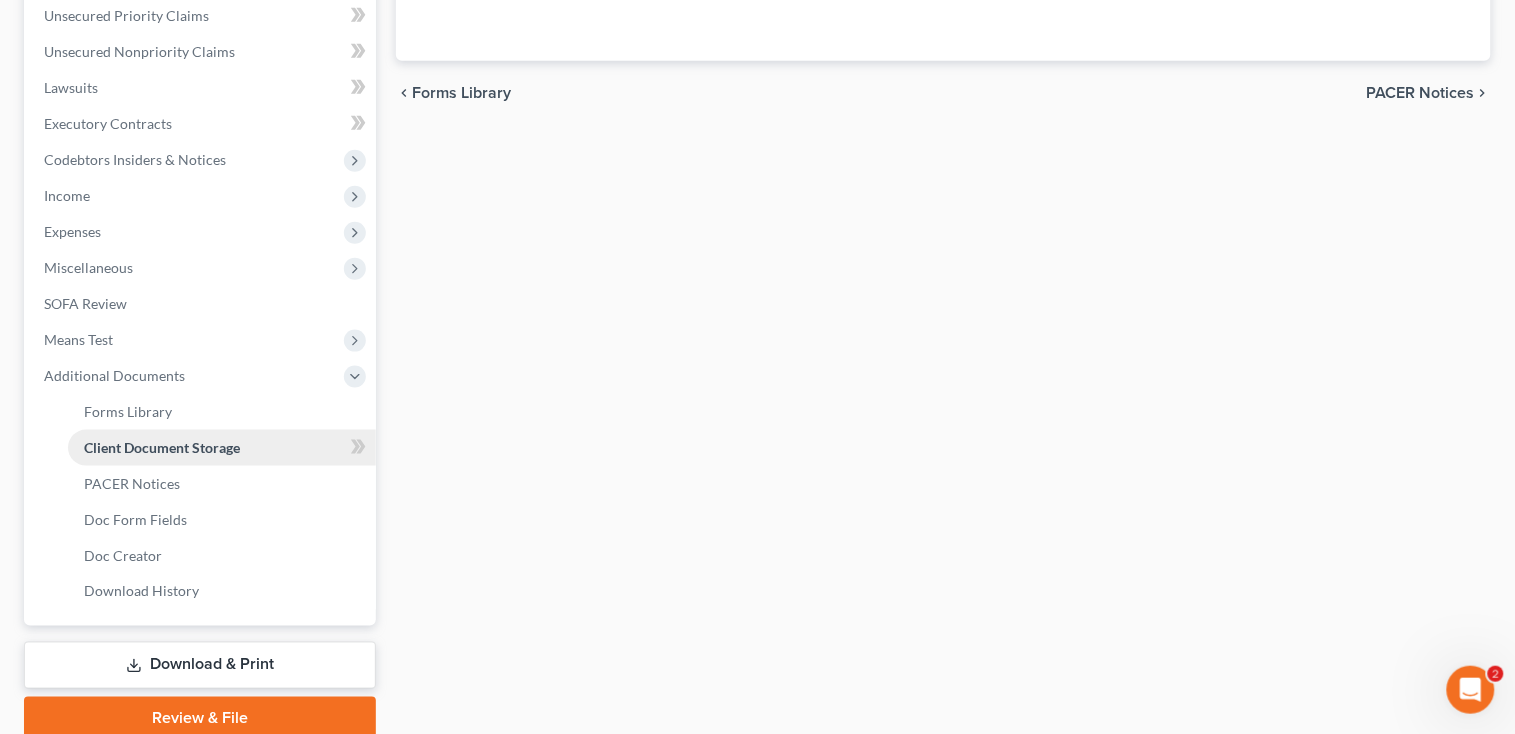 scroll, scrollTop: 363, scrollLeft: 0, axis: vertical 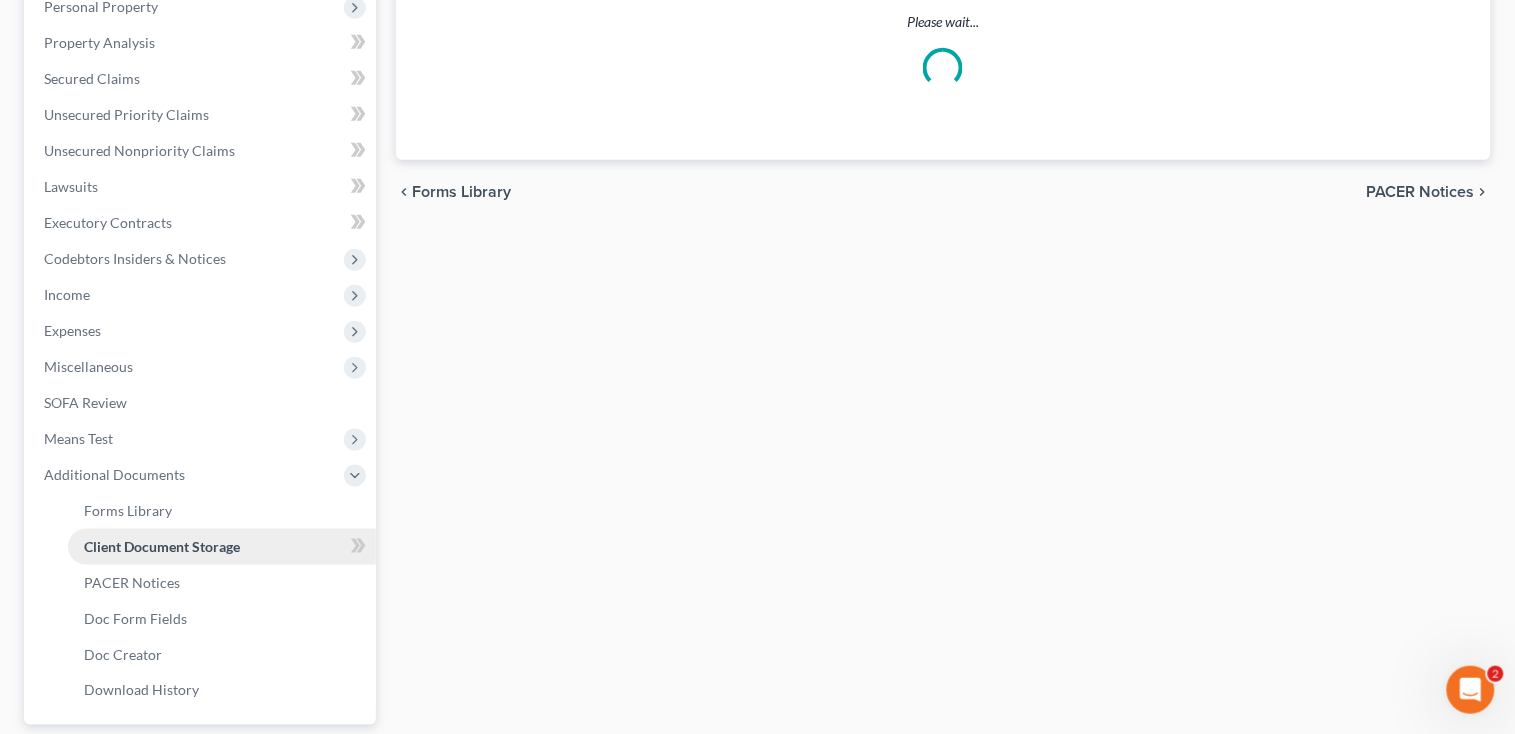 select on "0" 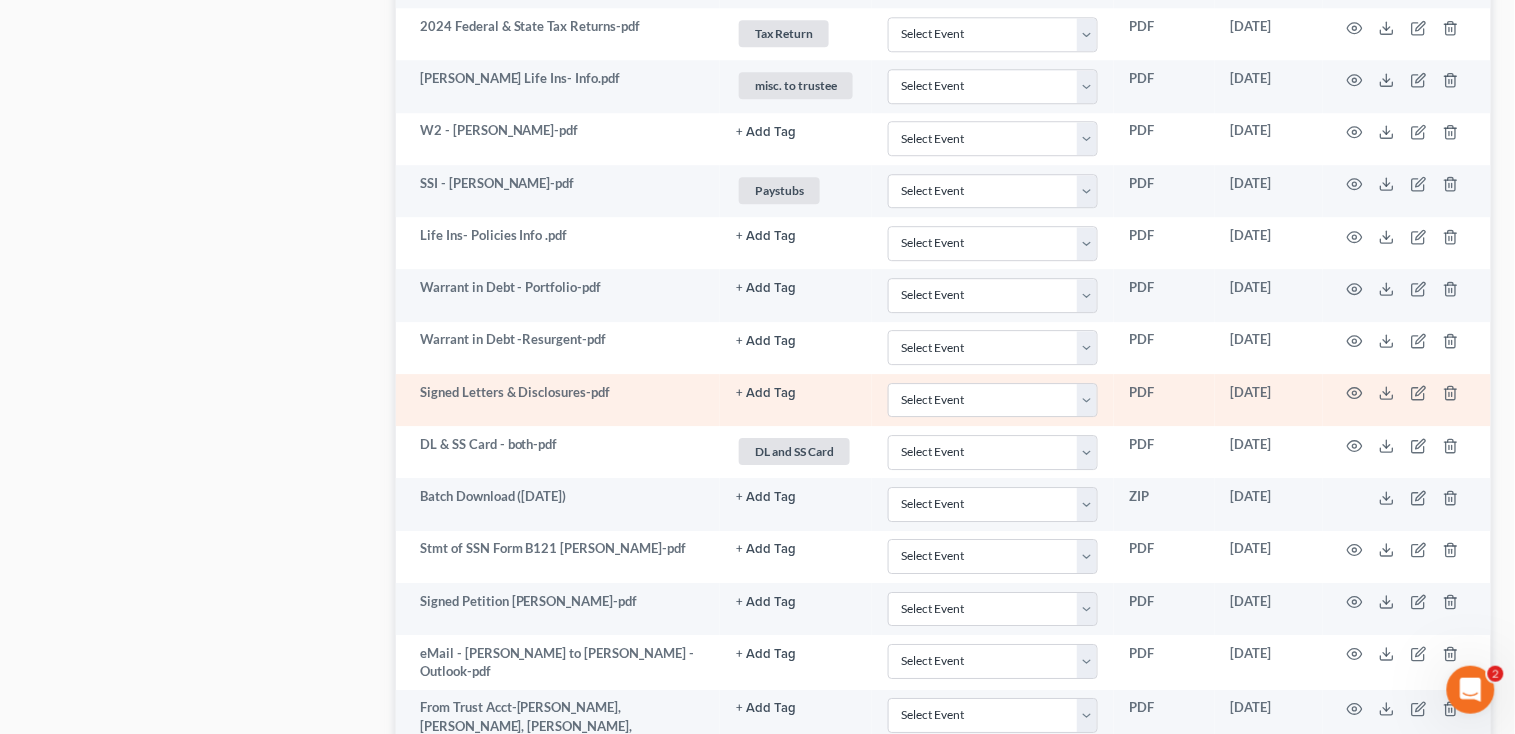 scroll, scrollTop: 1590, scrollLeft: 0, axis: vertical 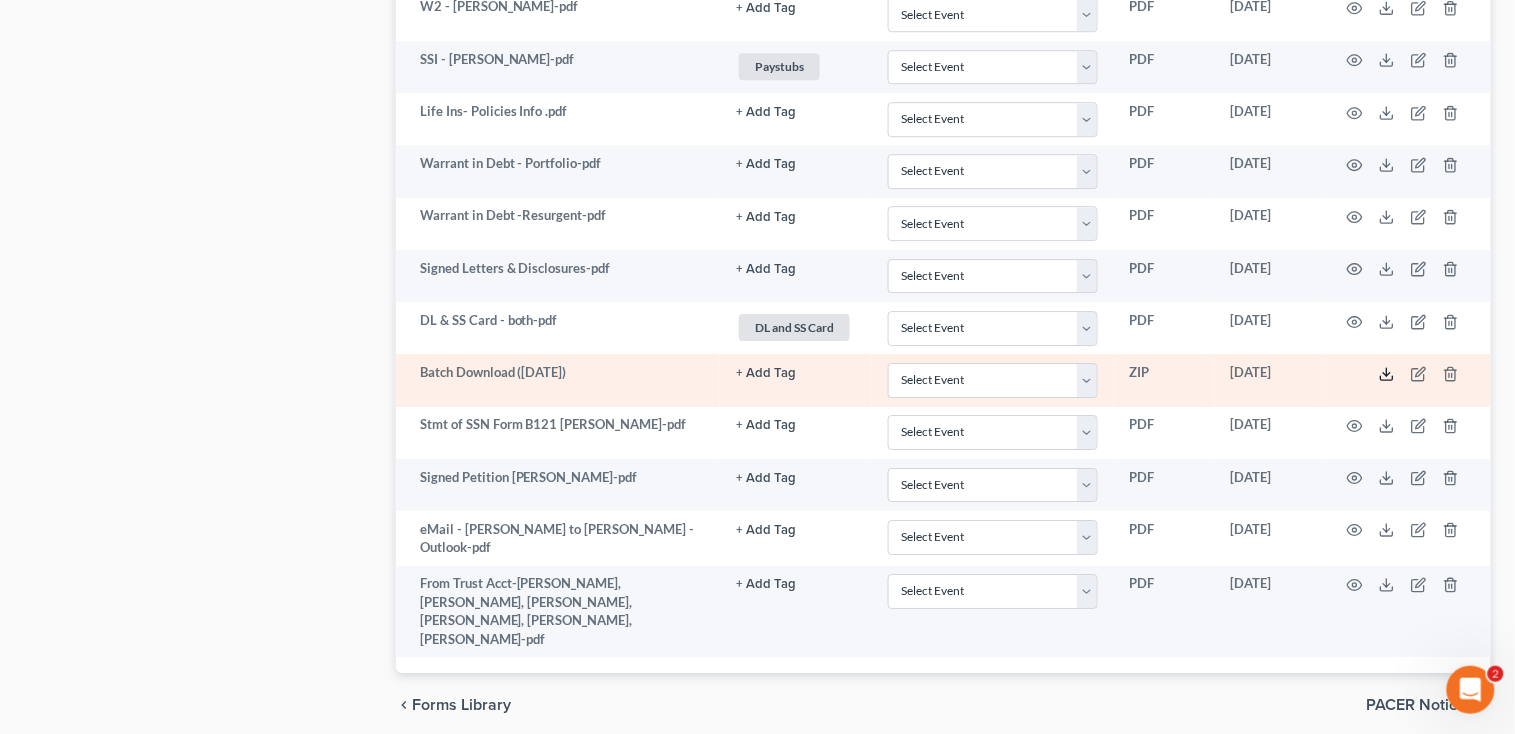 click 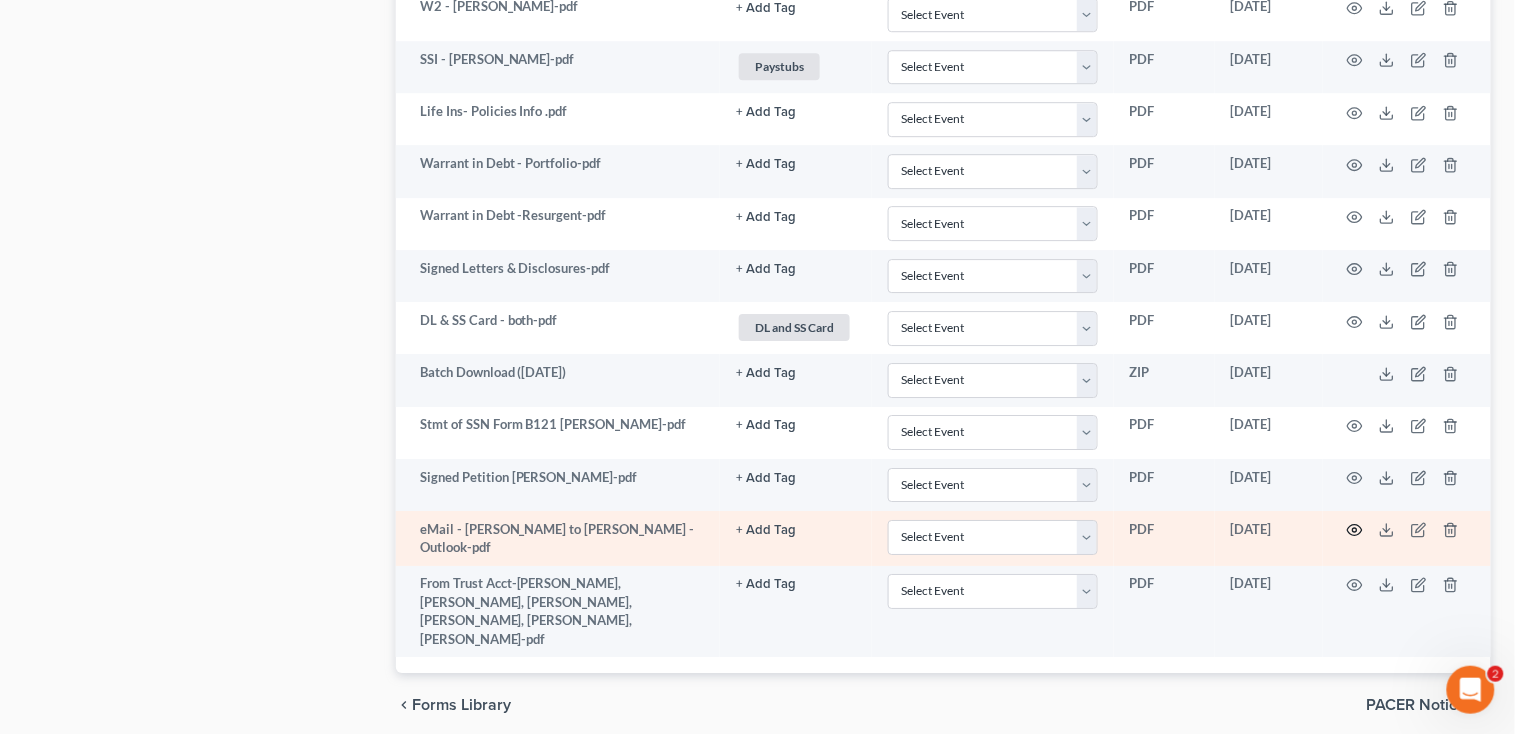 click 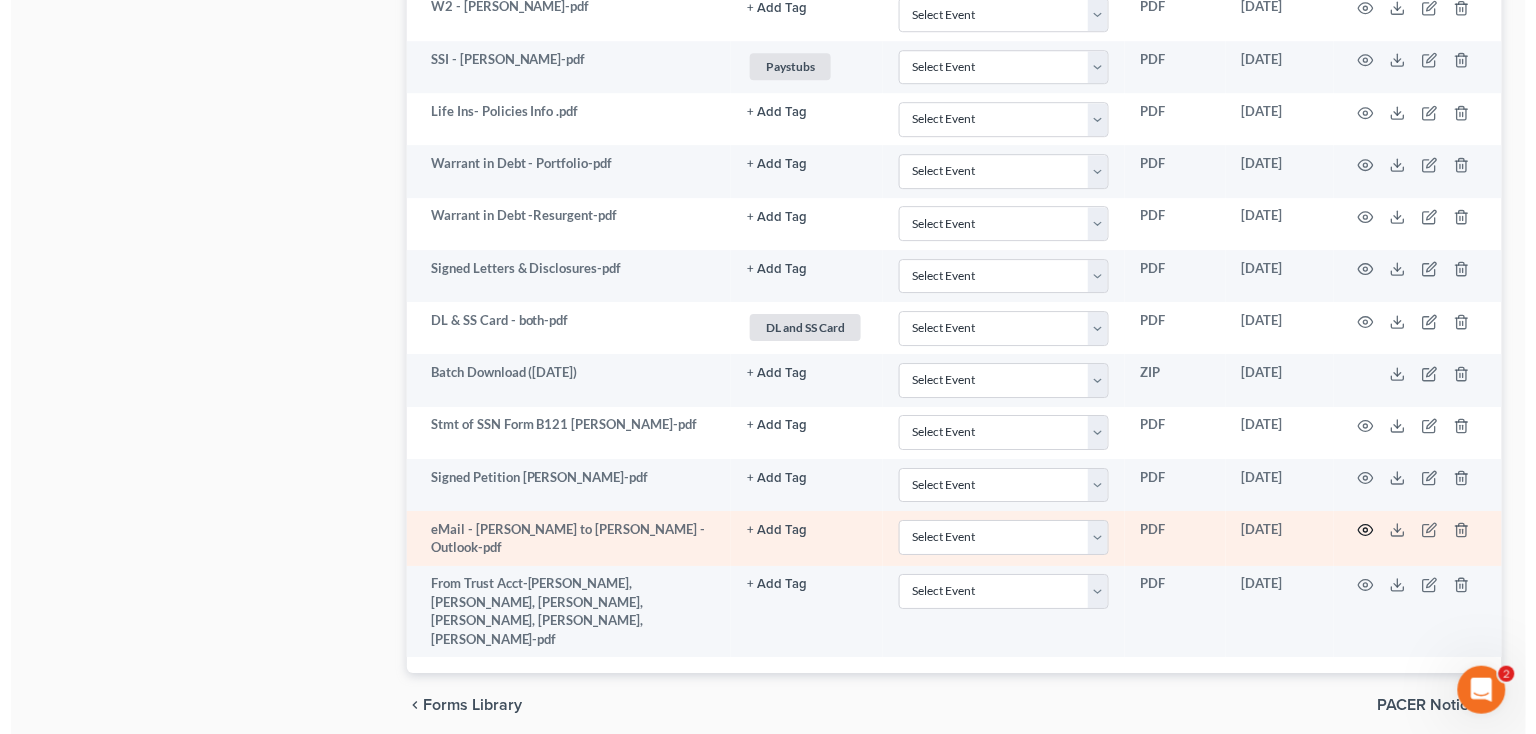 scroll, scrollTop: 1586, scrollLeft: 0, axis: vertical 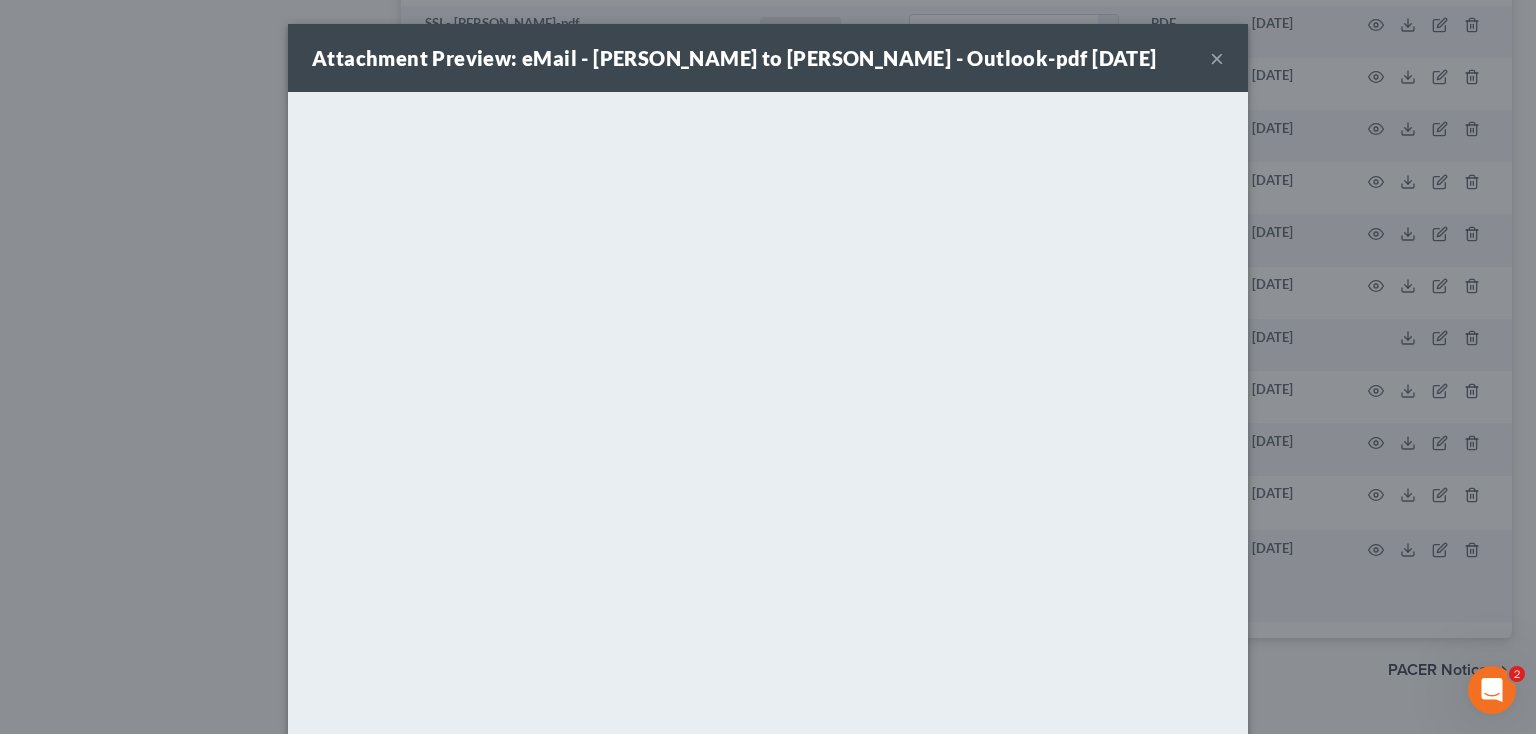 click on "Attachment Preview: eMail - Rachel Dalton to Vanover - Outlook-pdf 05/23/2025 ×" at bounding box center [768, 58] 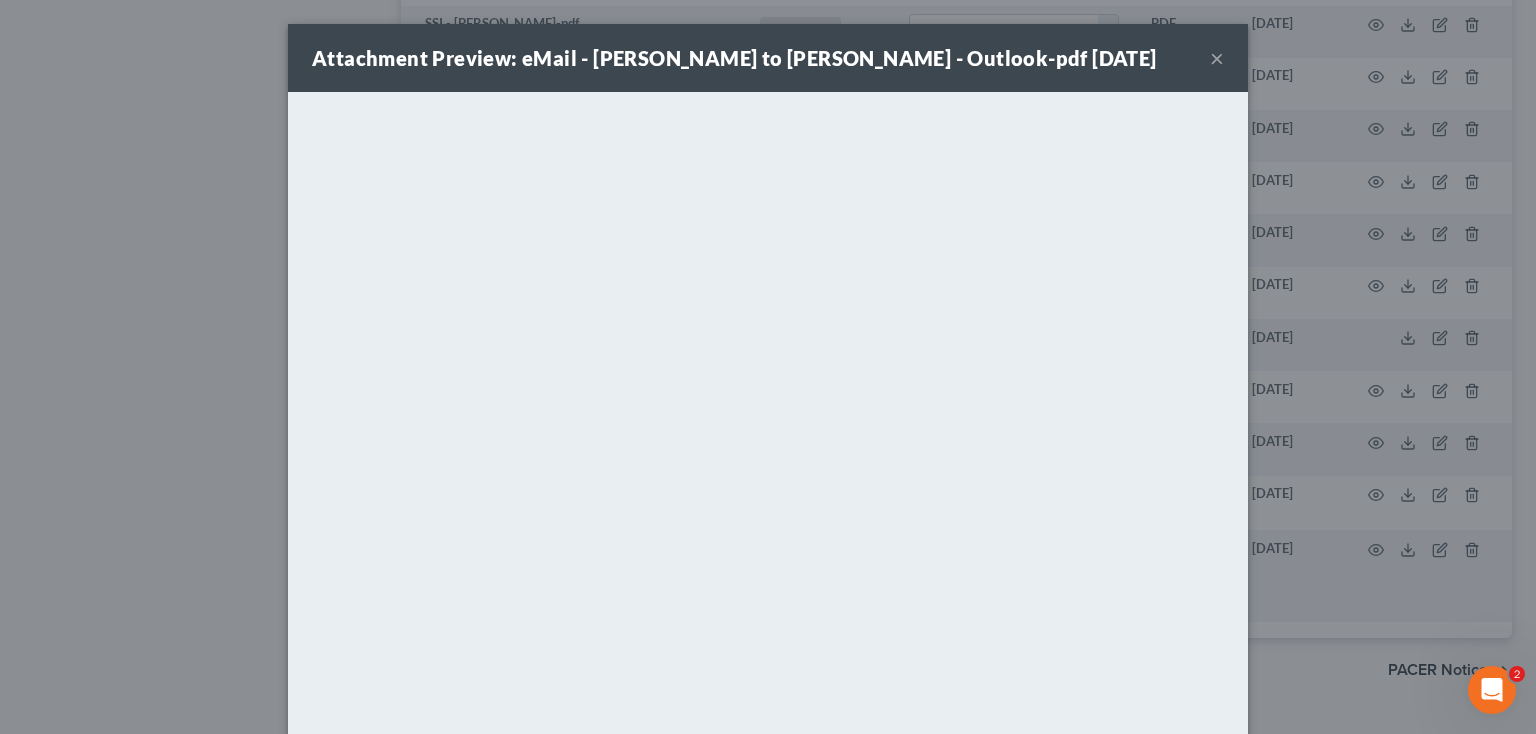 click on "×" at bounding box center (1217, 58) 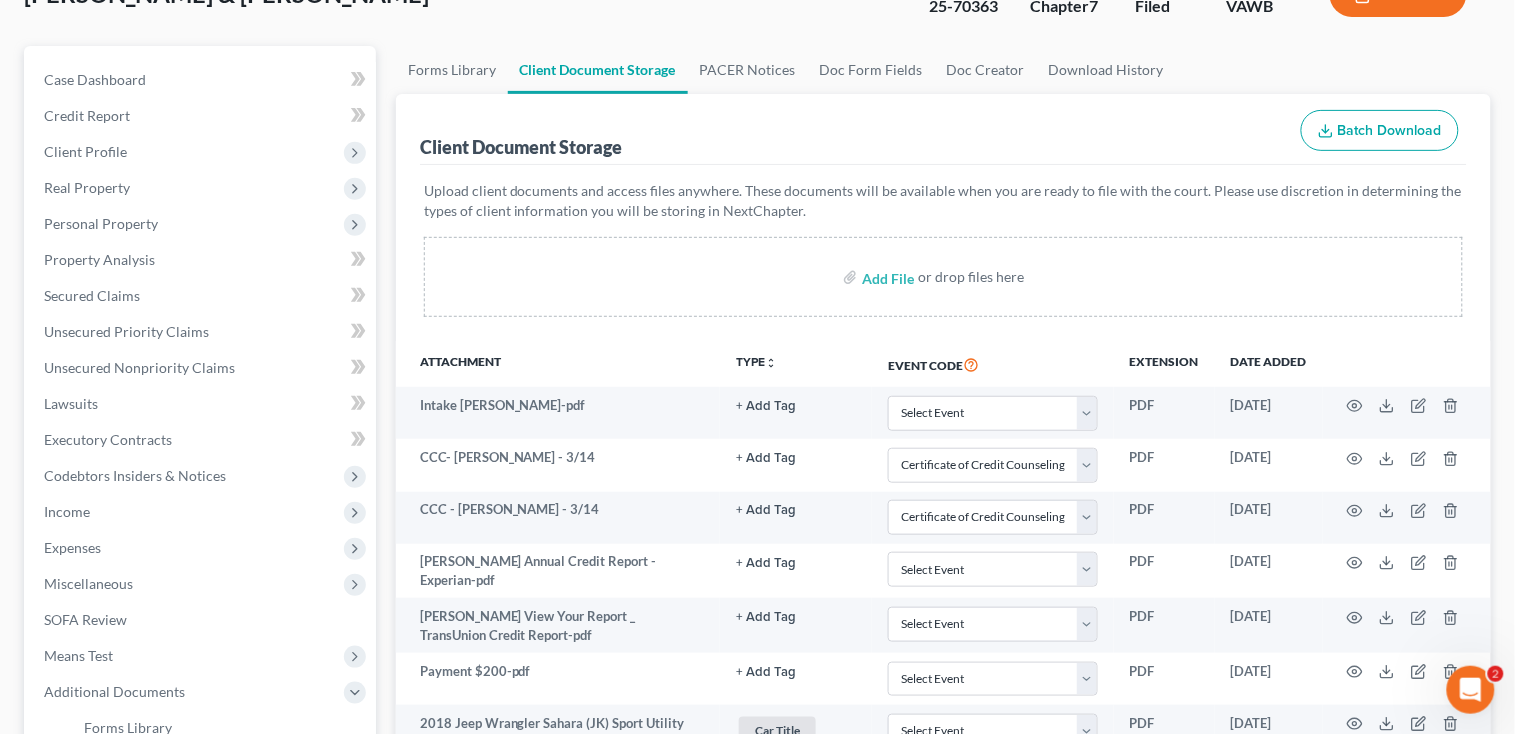 scroll, scrollTop: 0, scrollLeft: 0, axis: both 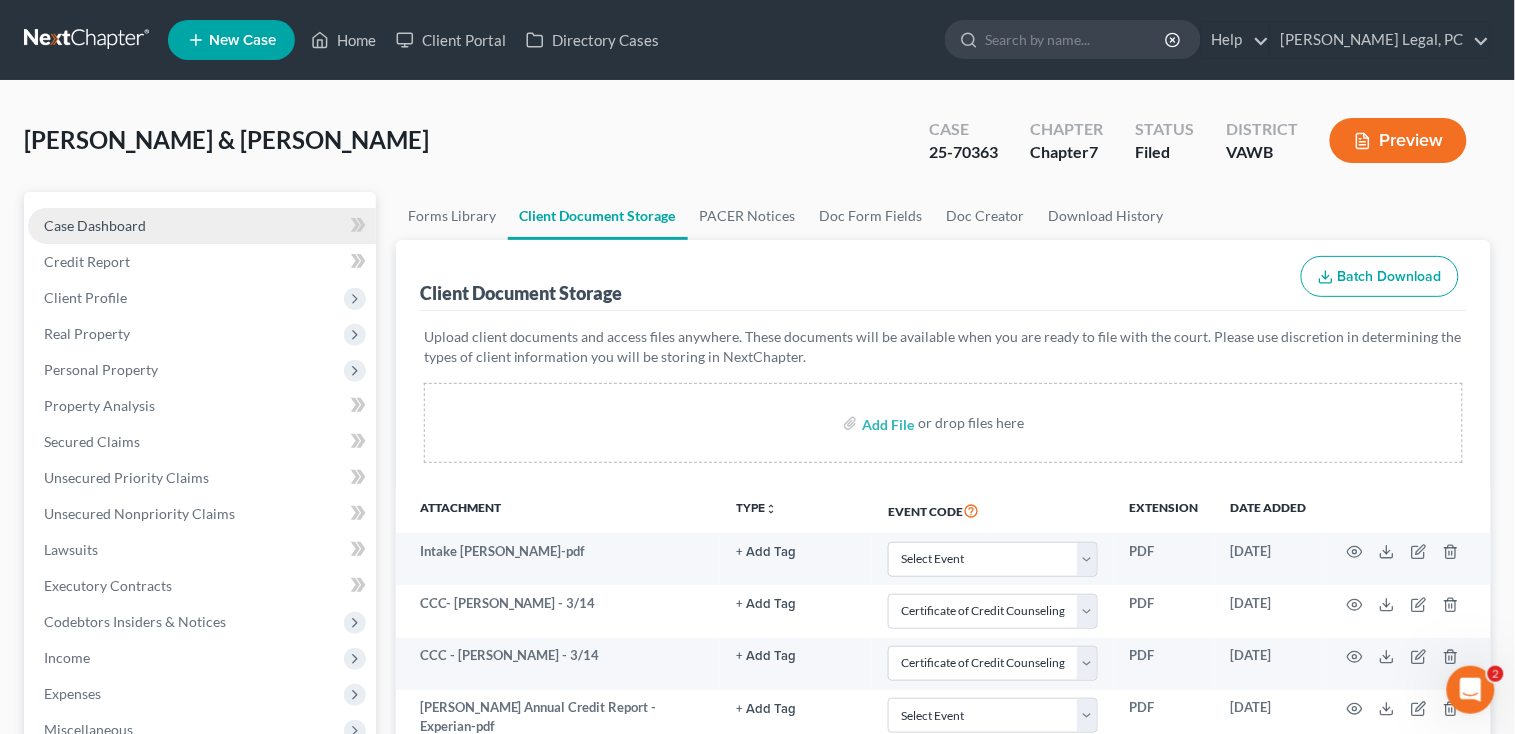 click on "Case Dashboard" at bounding box center (95, 225) 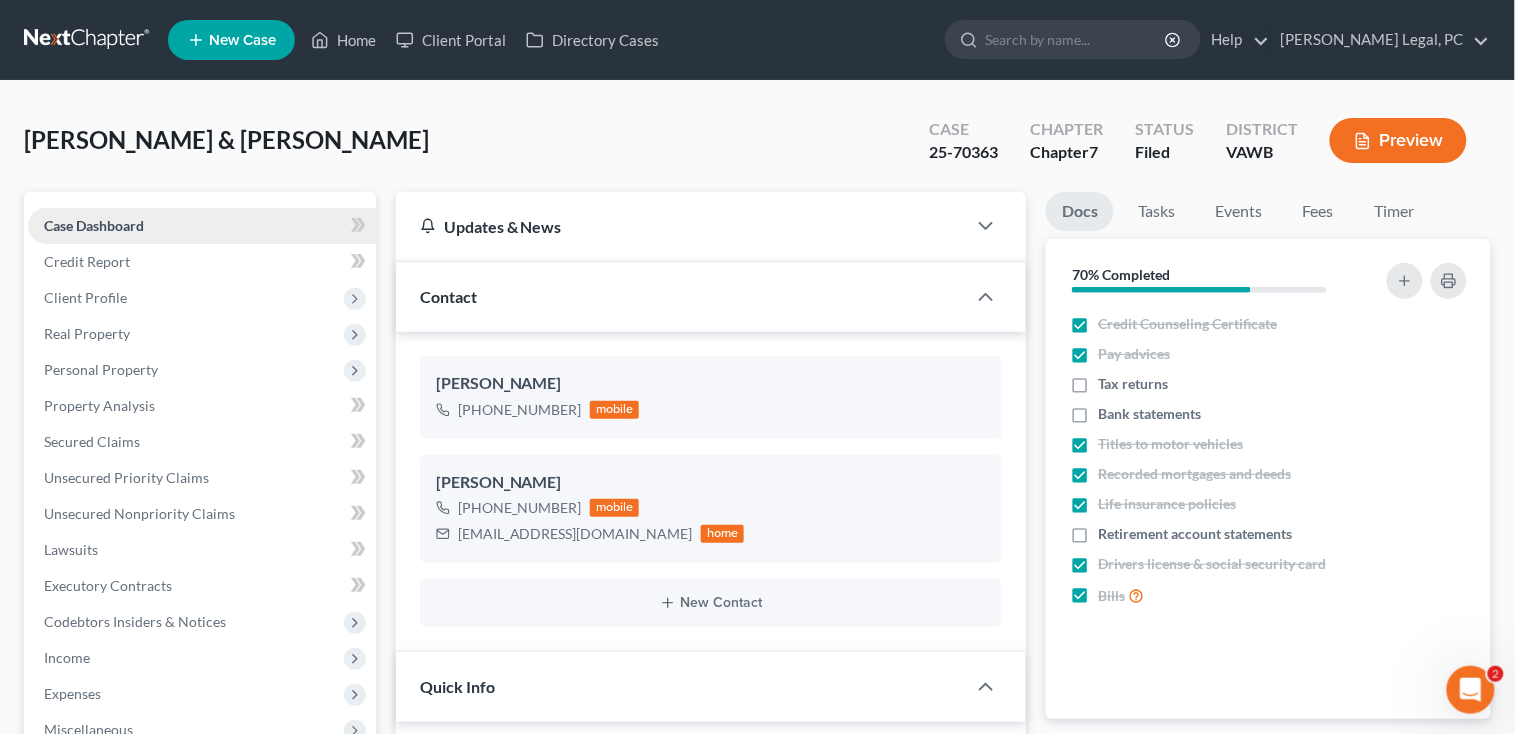scroll, scrollTop: 416, scrollLeft: 0, axis: vertical 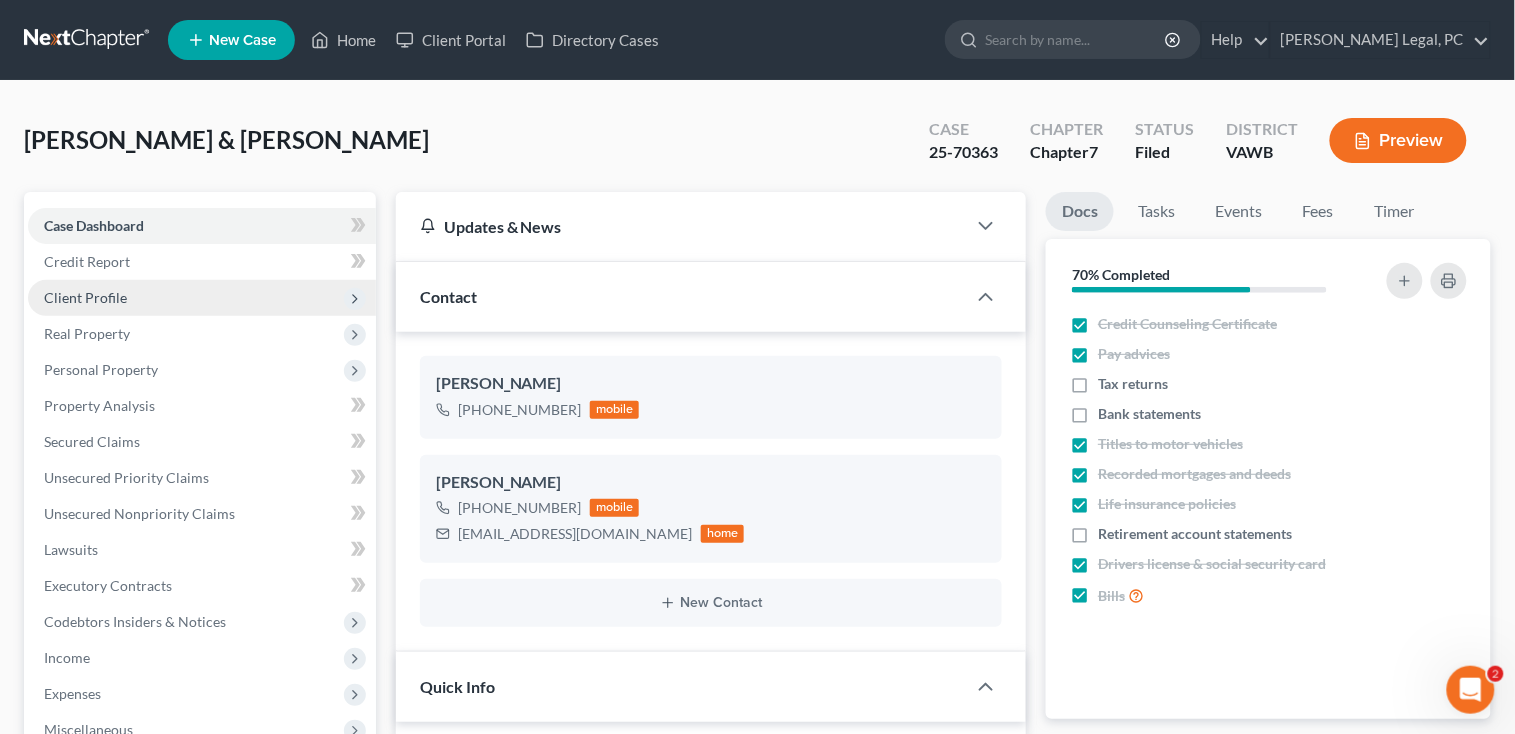 click on "Client Profile" at bounding box center [85, 297] 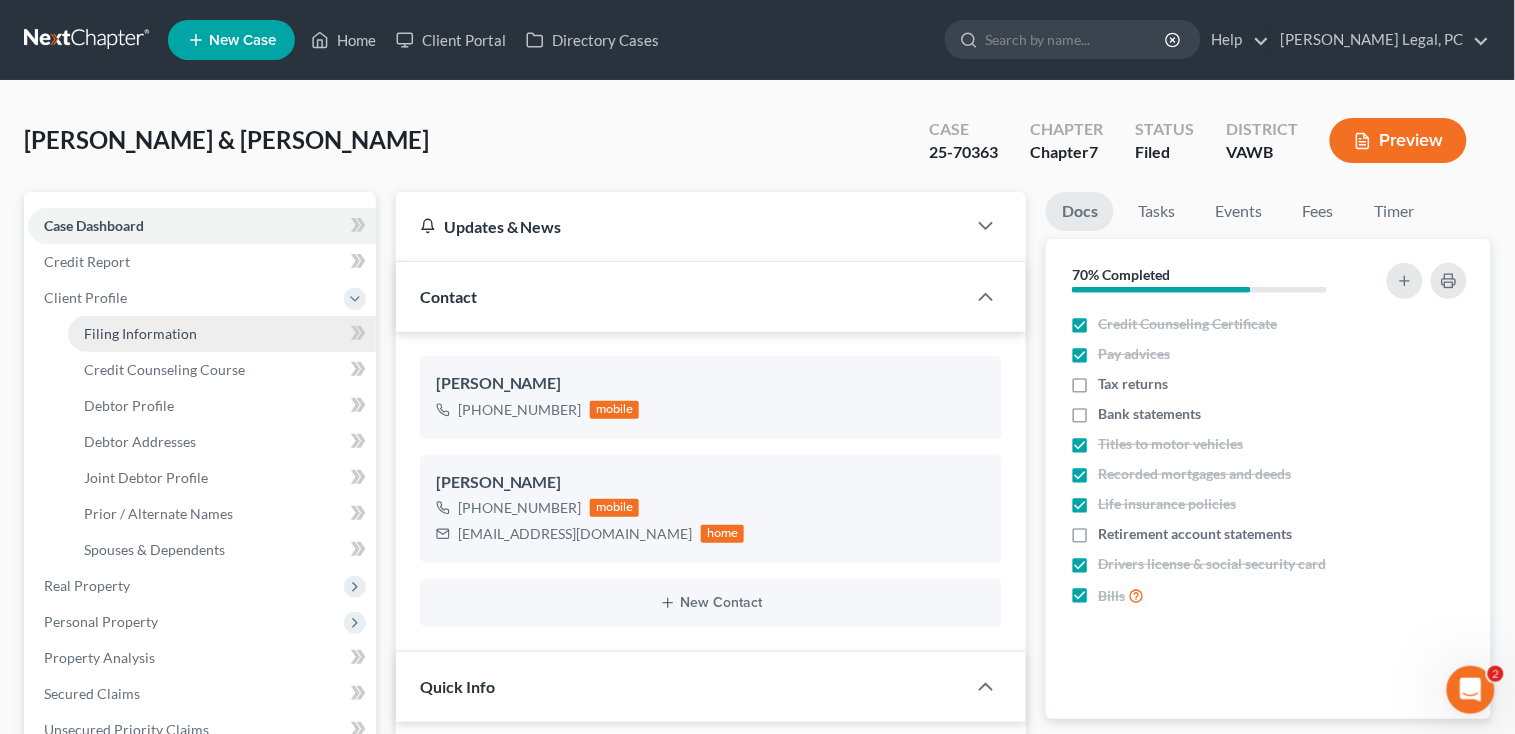 click on "Filing Information" at bounding box center [140, 333] 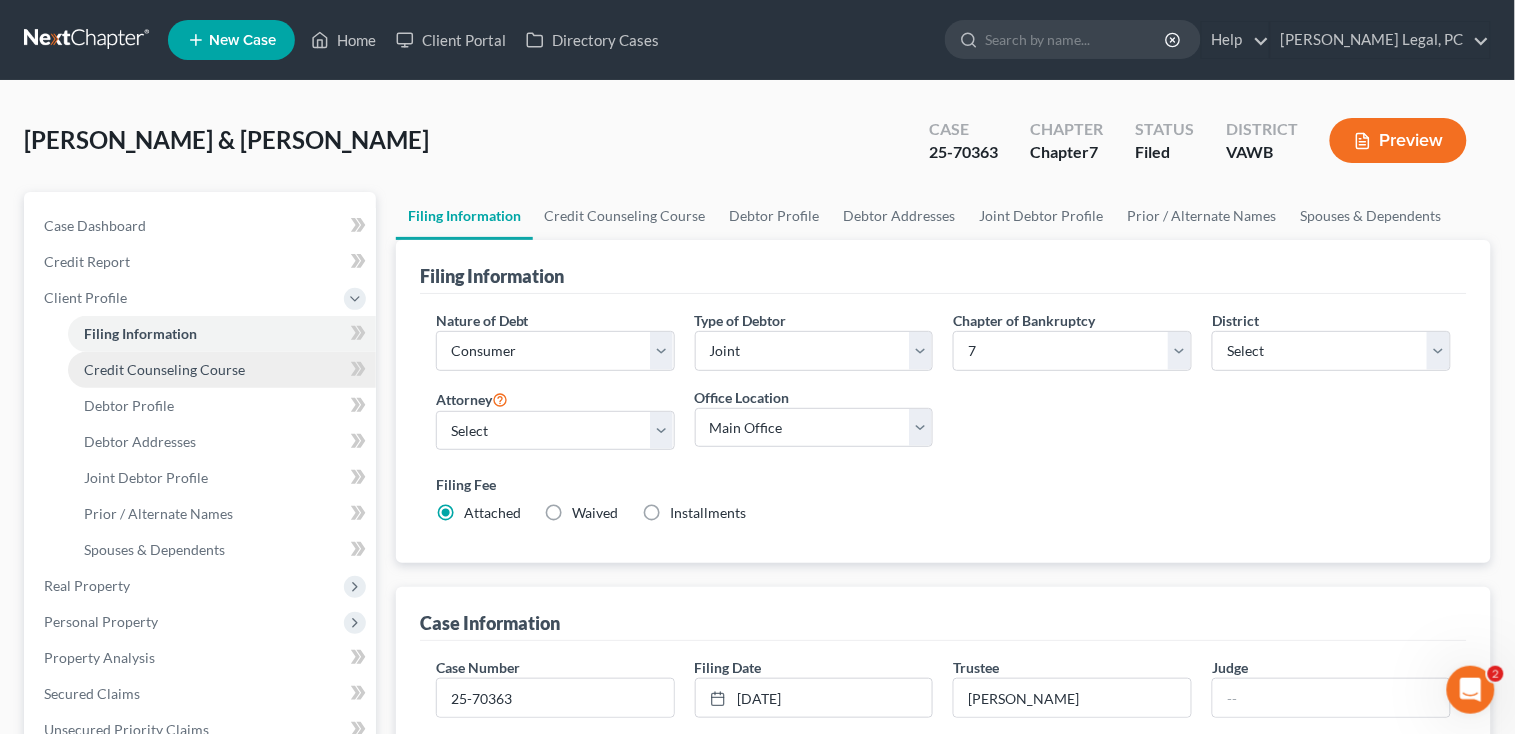 click on "Credit Counseling Course" at bounding box center (164, 369) 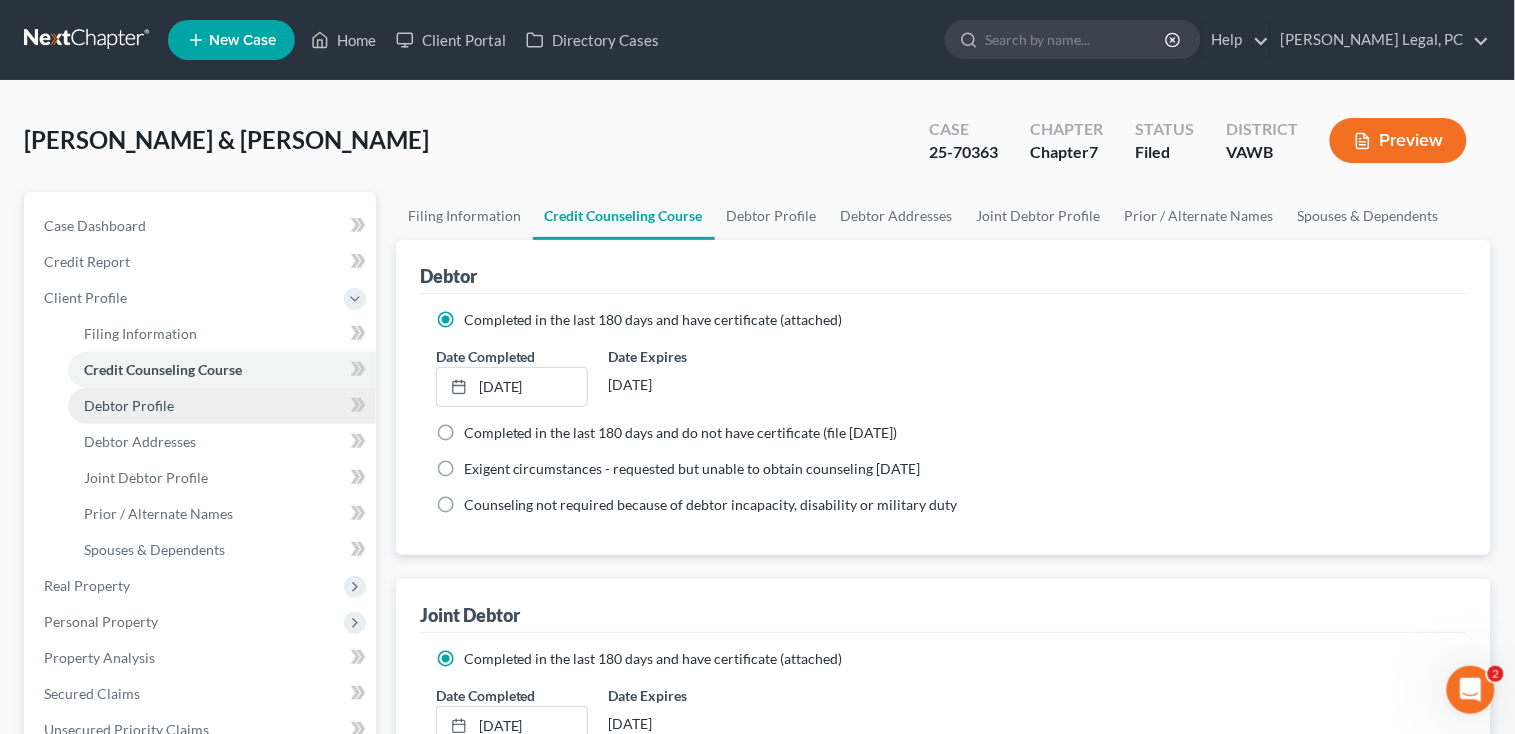 click on "Debtor Profile" at bounding box center [129, 405] 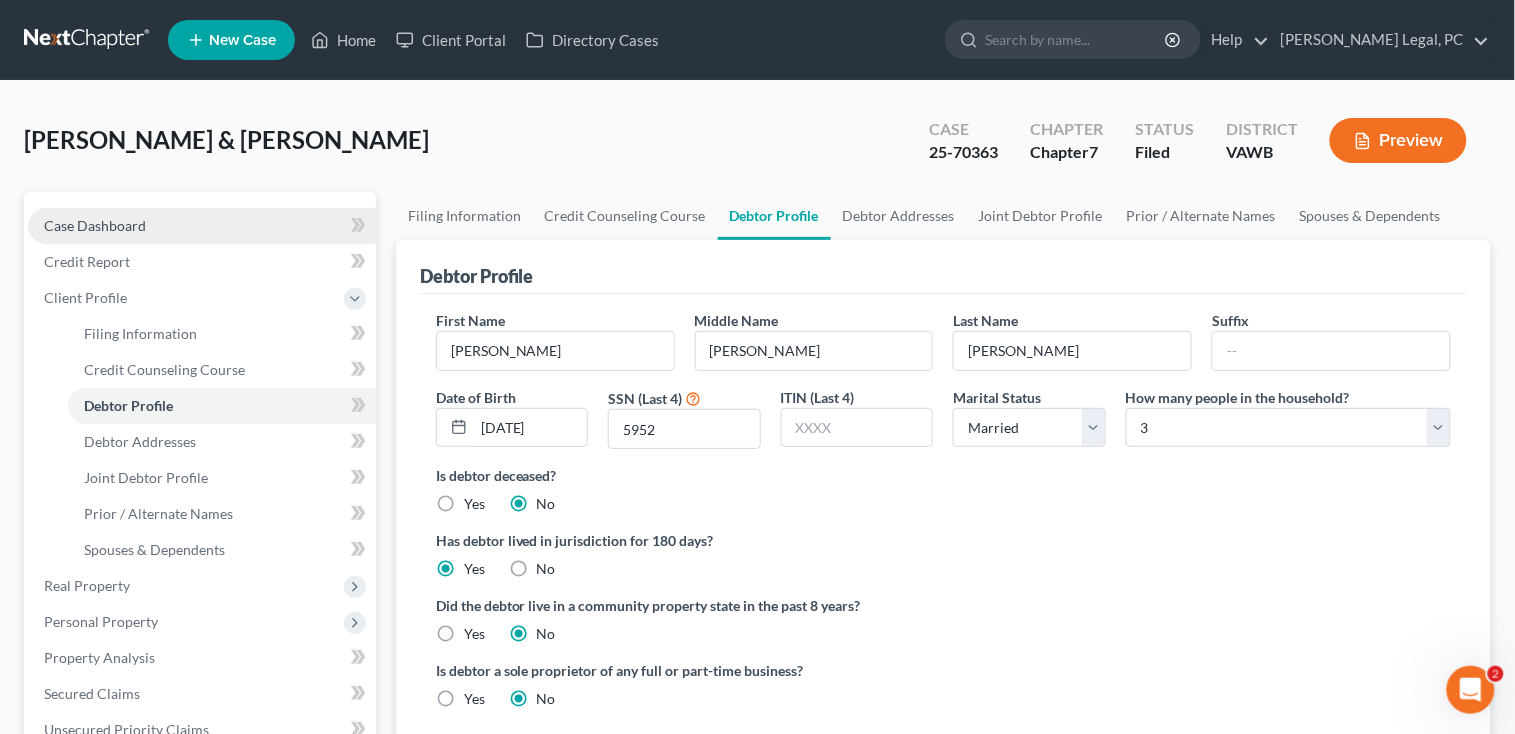 click on "Case Dashboard" at bounding box center [95, 225] 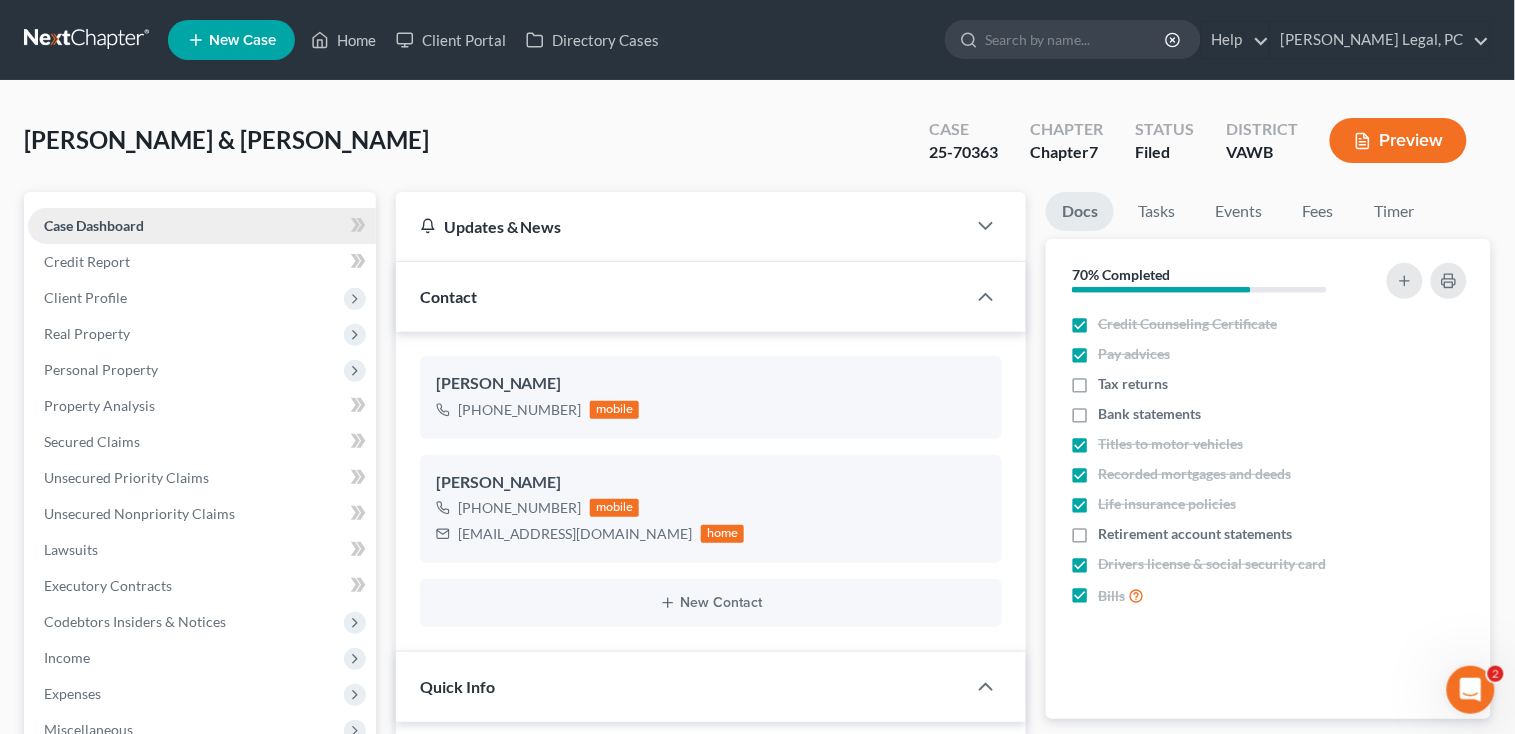 scroll, scrollTop: 416, scrollLeft: 0, axis: vertical 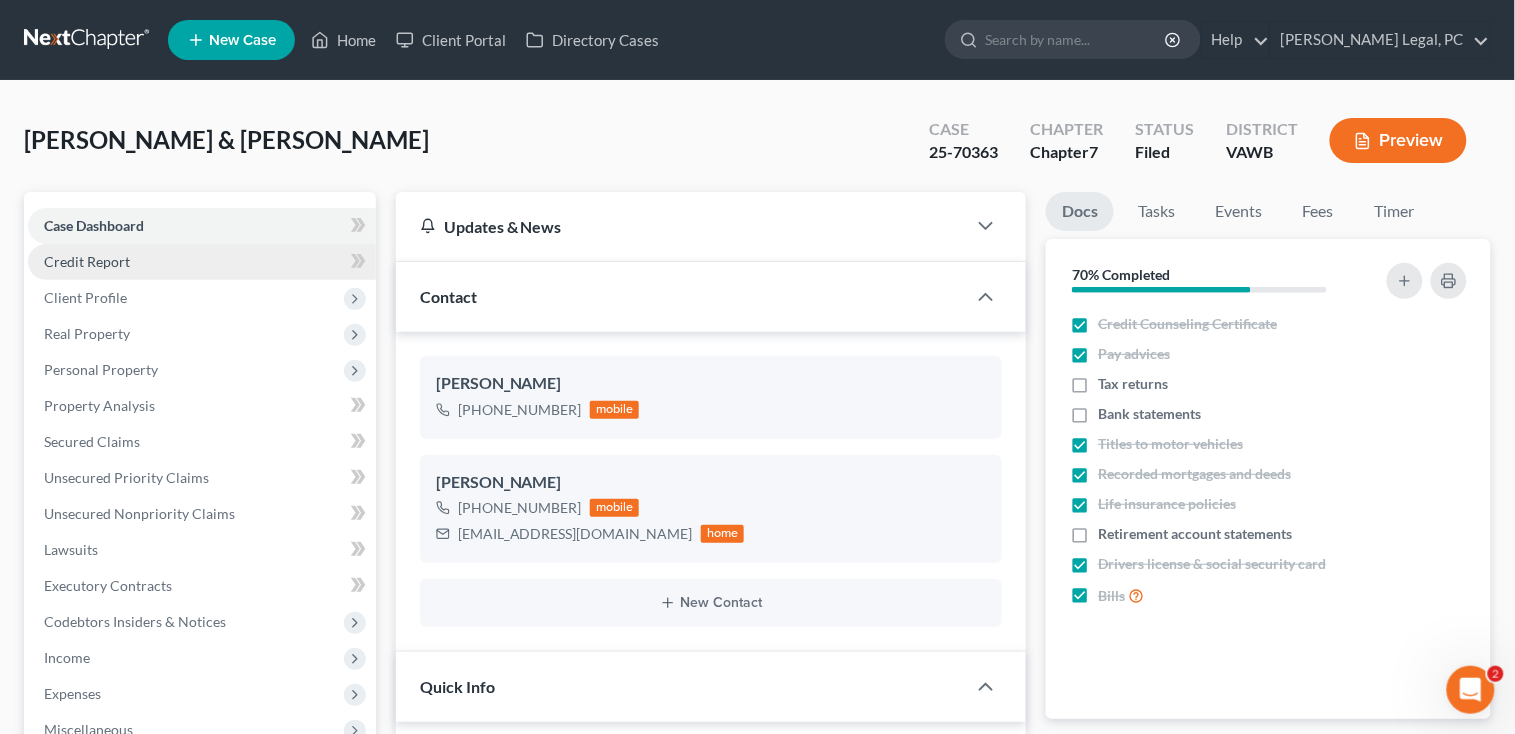 click on "Credit Report" at bounding box center (87, 261) 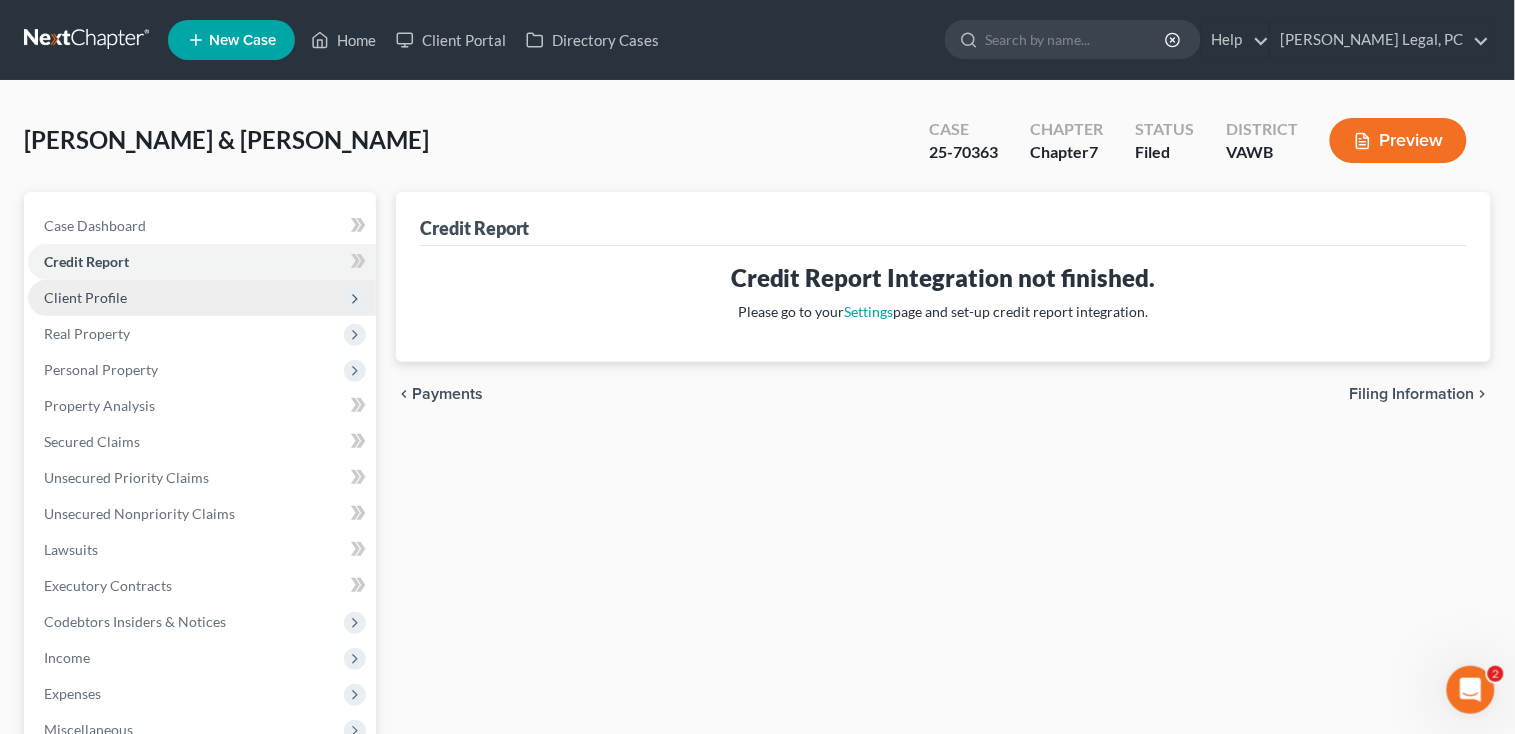 click on "Client Profile" at bounding box center [85, 297] 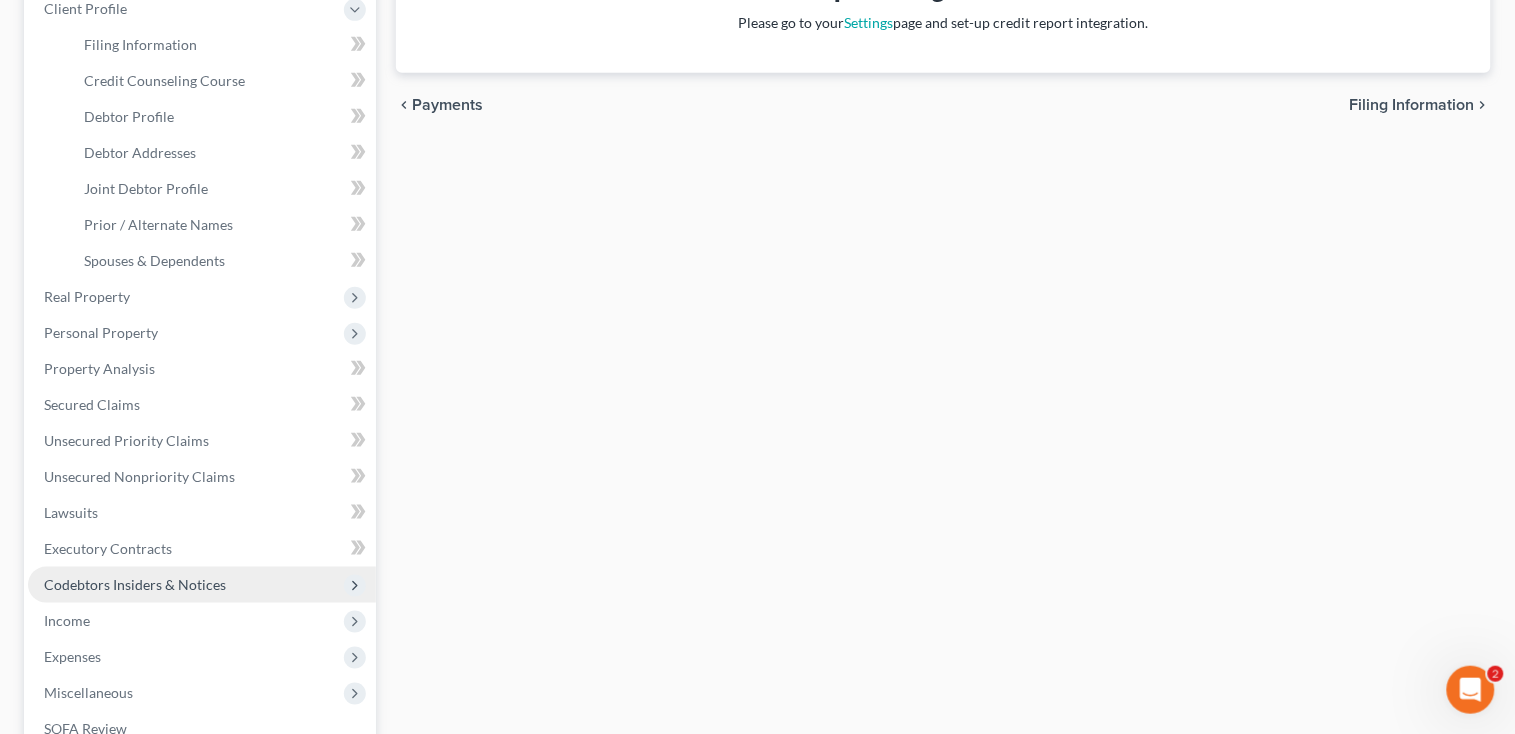 scroll, scrollTop: 133, scrollLeft: 0, axis: vertical 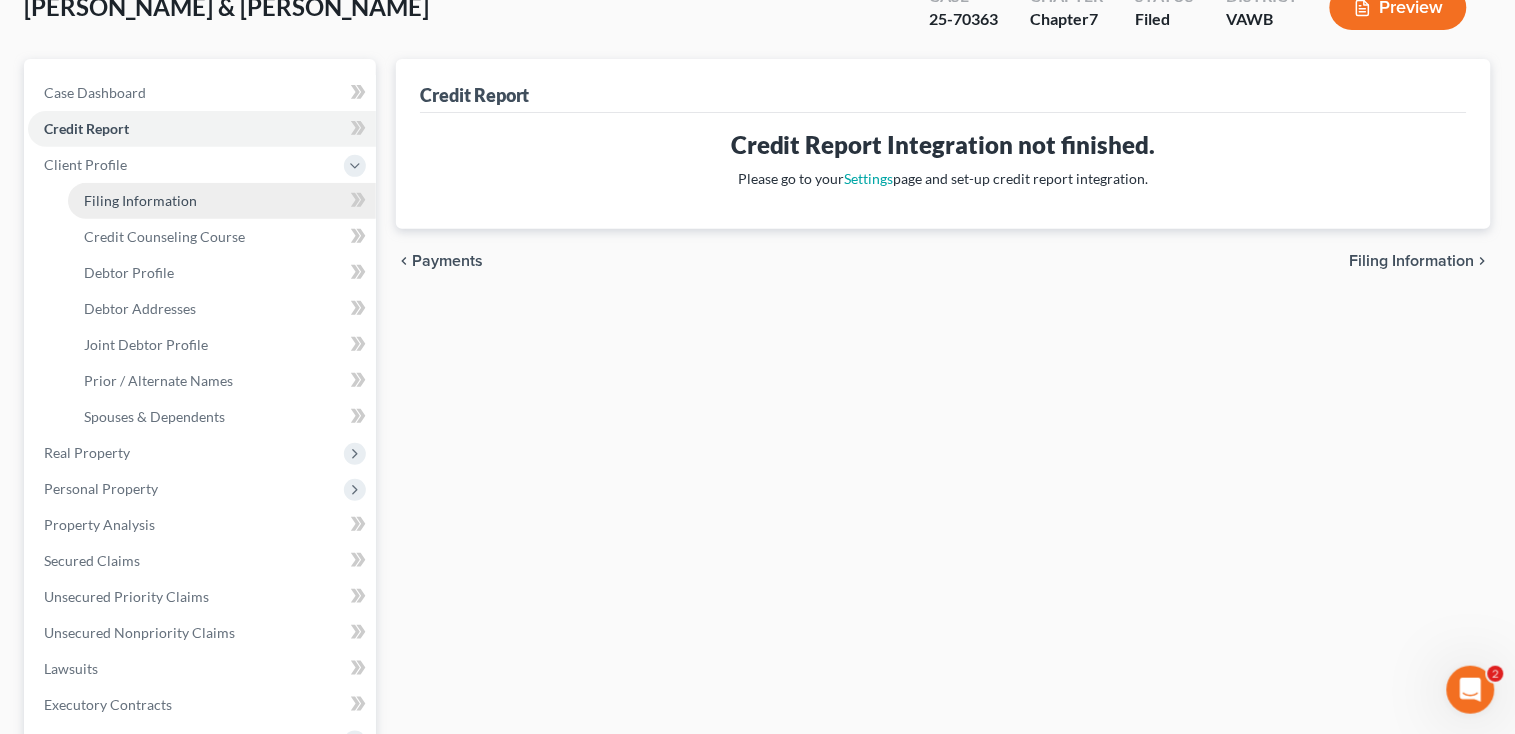 click on "Filing Information" at bounding box center (140, 200) 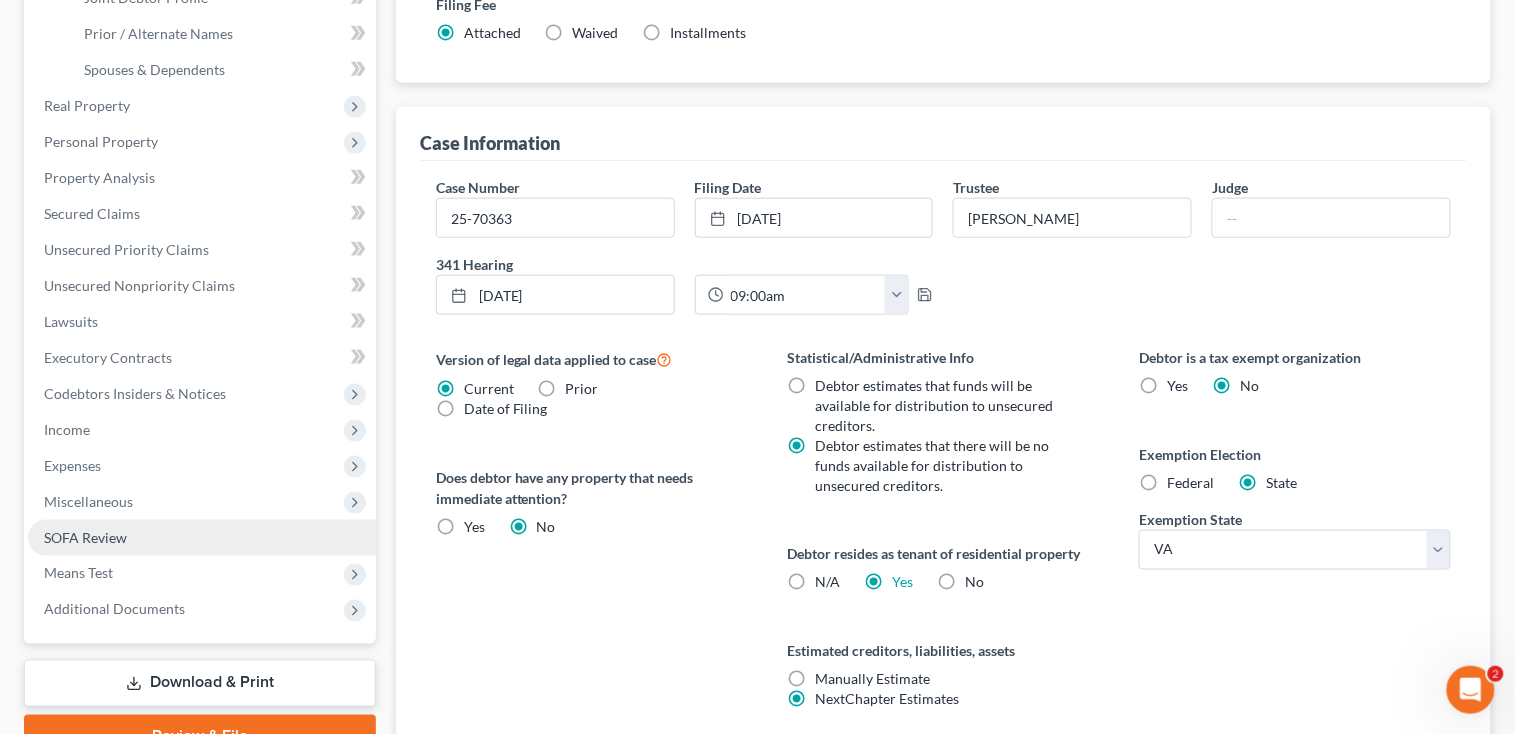 scroll, scrollTop: 509, scrollLeft: 0, axis: vertical 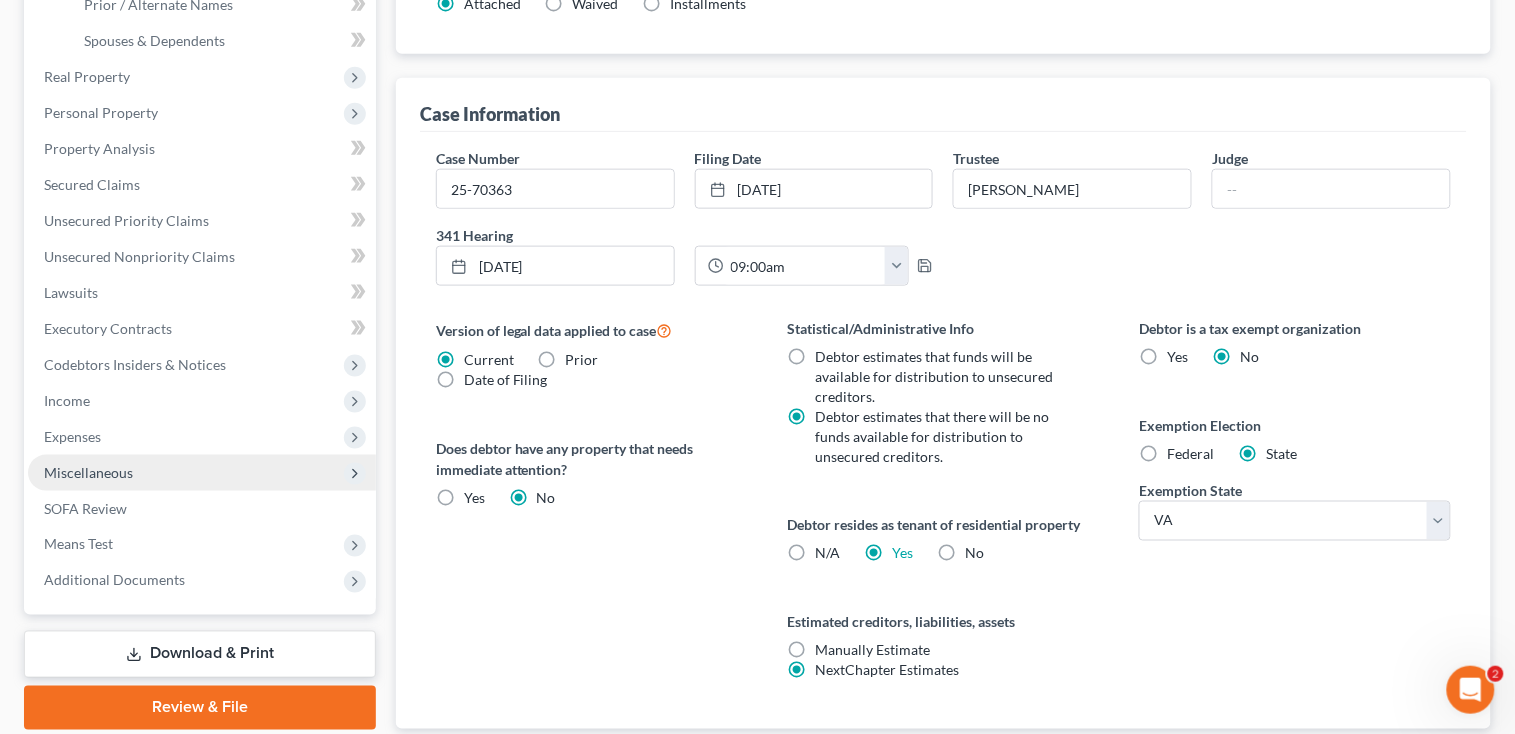 click on "Miscellaneous" at bounding box center (88, 472) 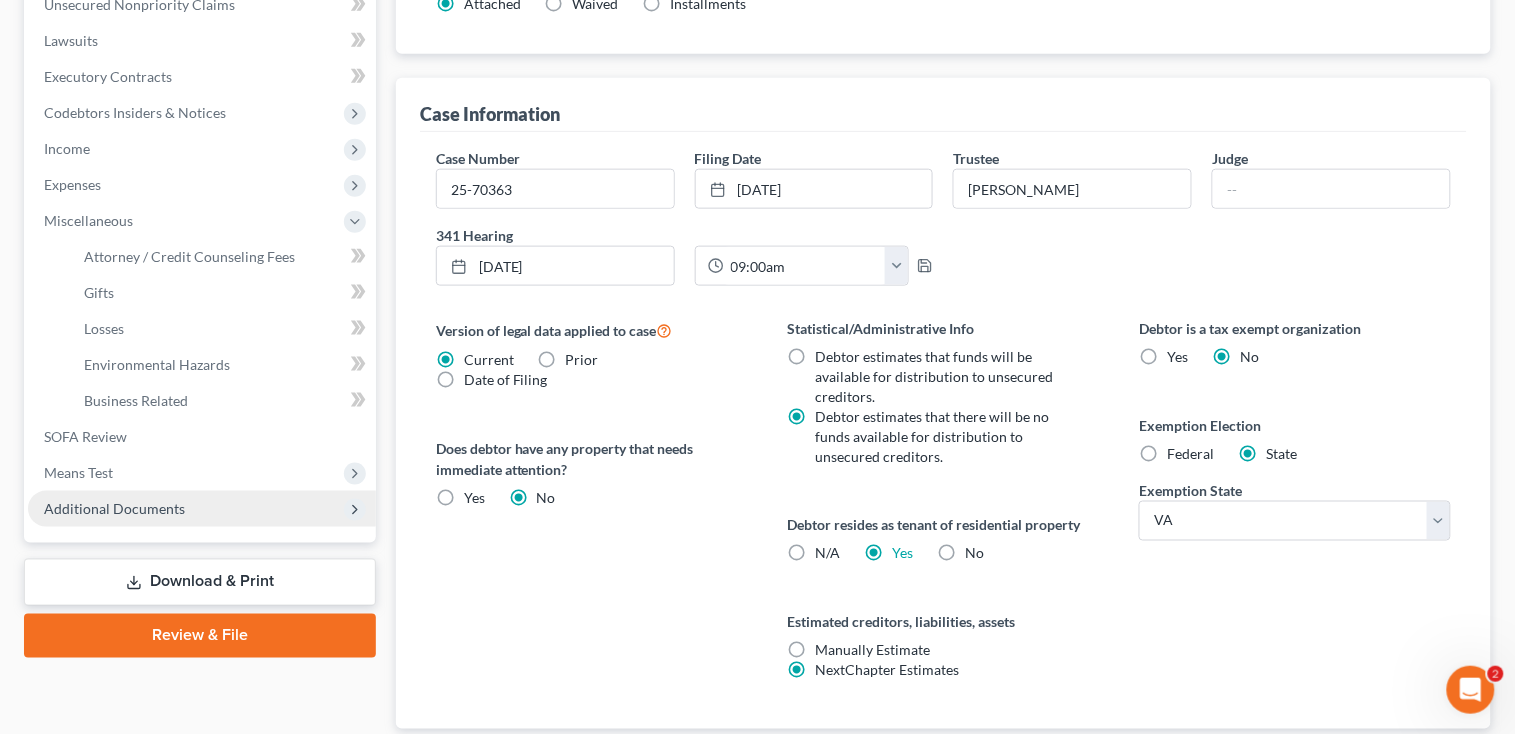 click on "Additional Documents" at bounding box center (114, 508) 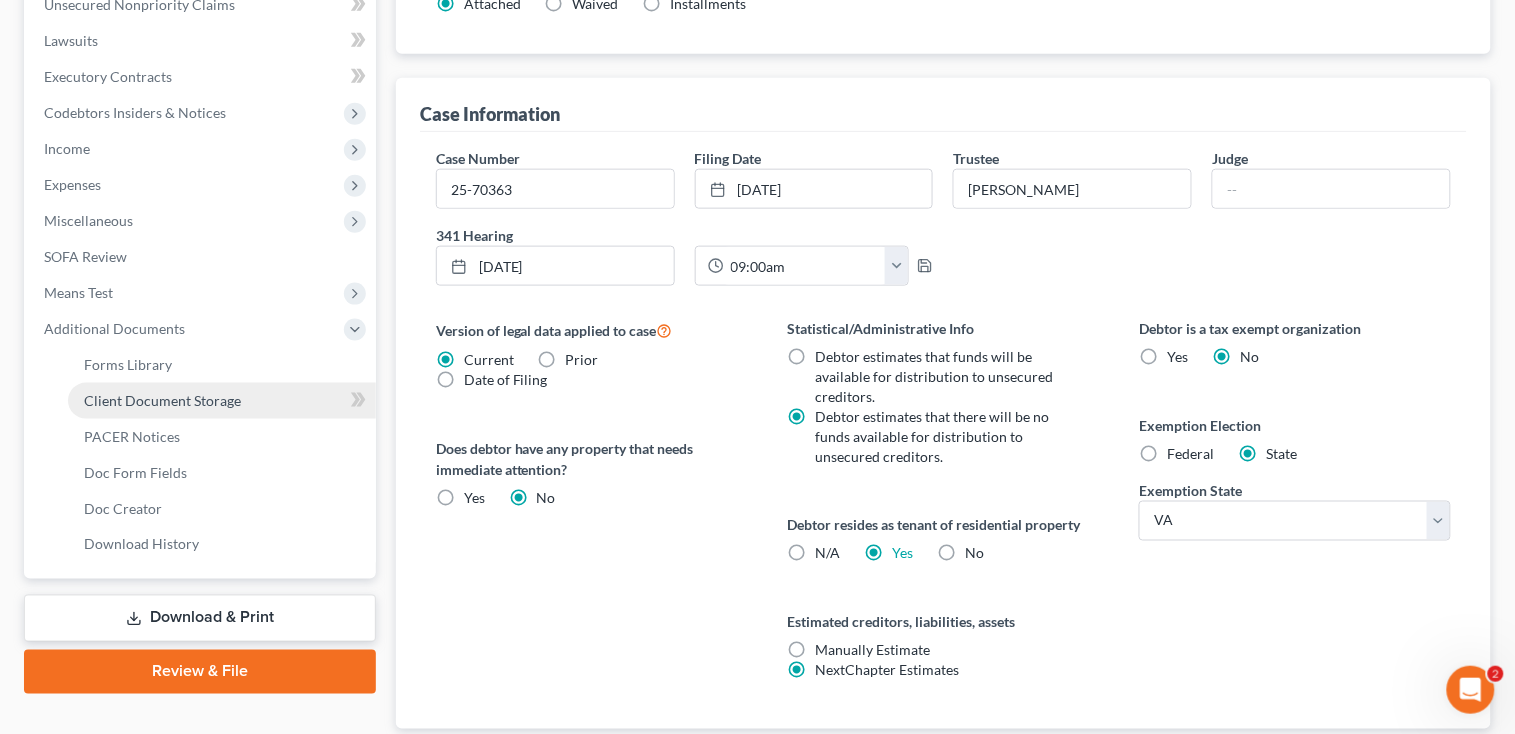 click on "Client Document Storage" at bounding box center (162, 400) 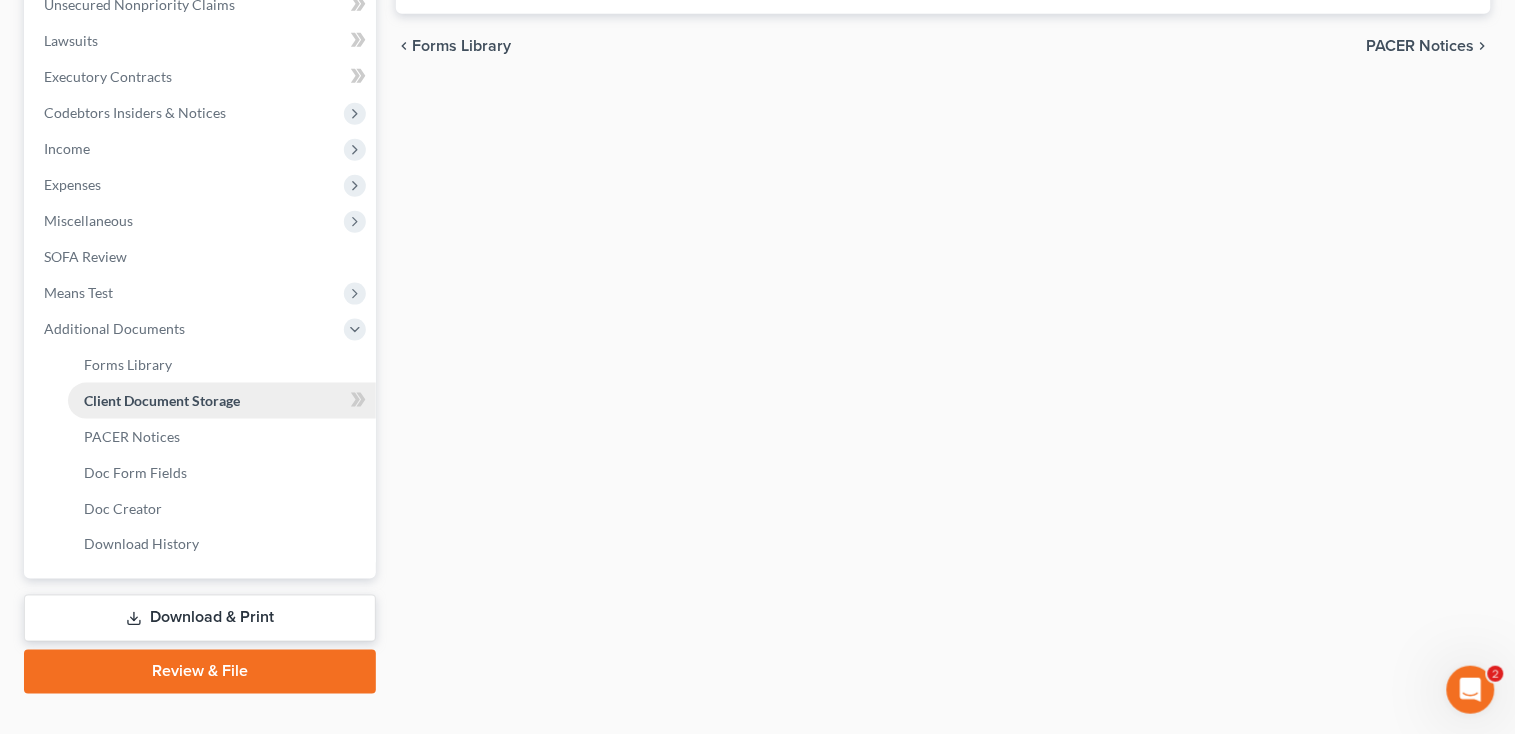 scroll, scrollTop: 401, scrollLeft: 0, axis: vertical 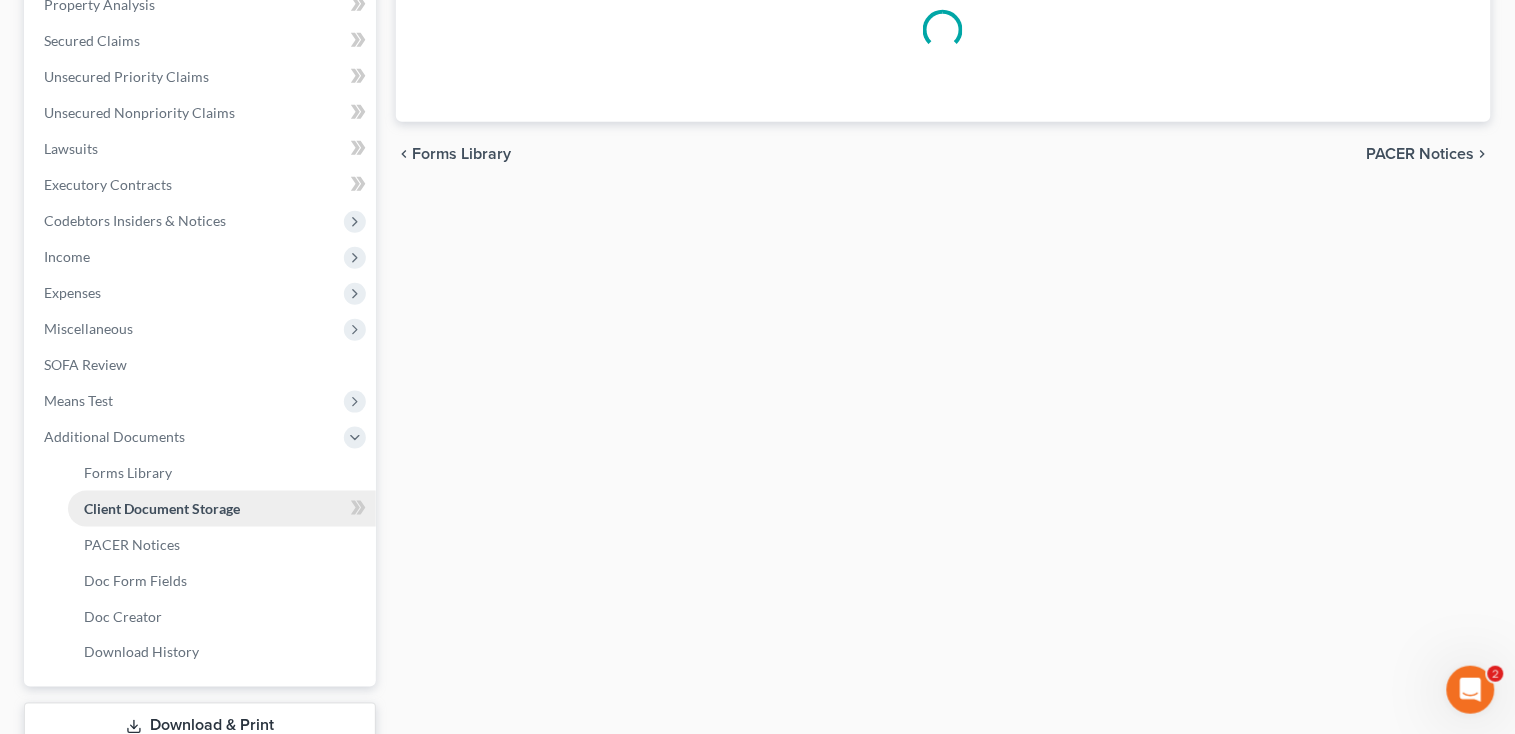 select on "0" 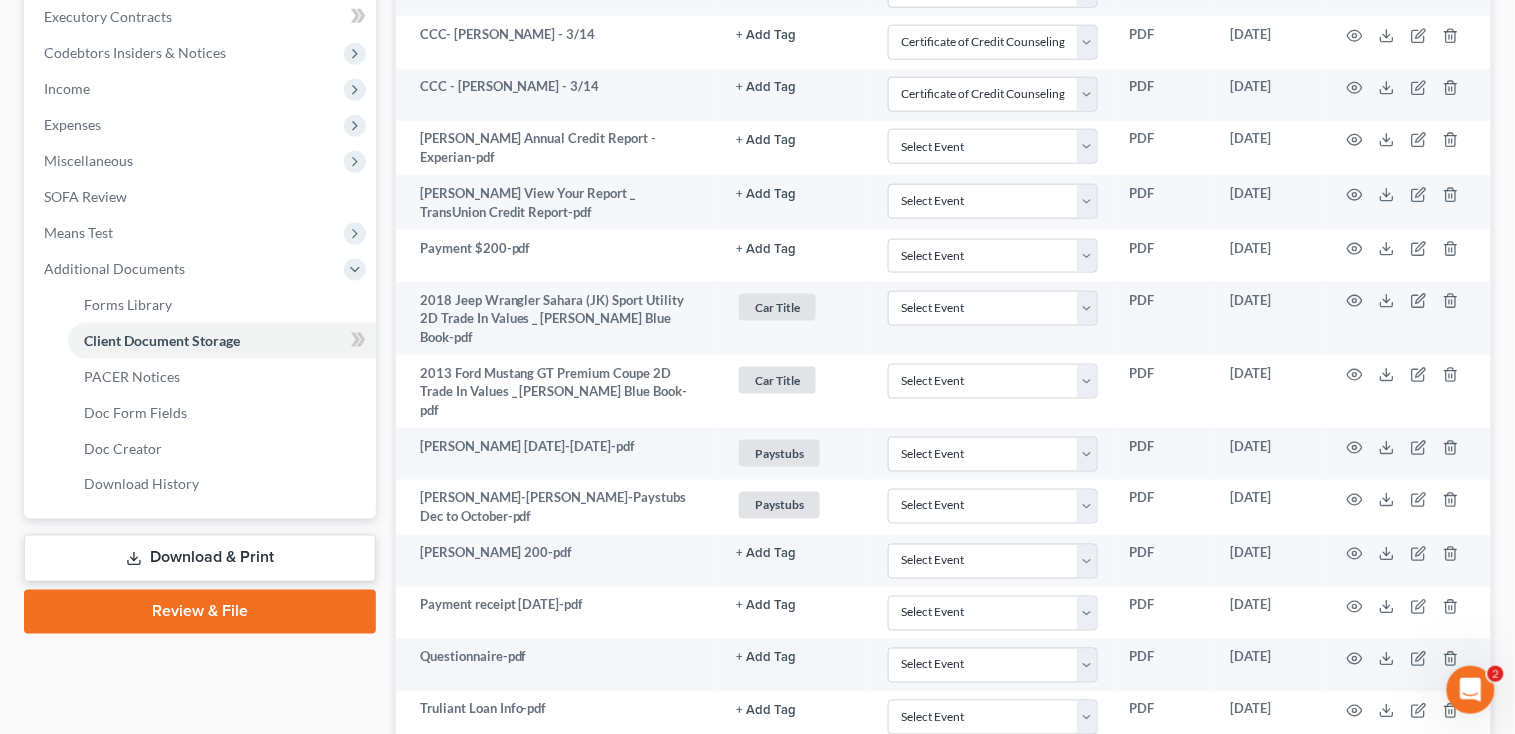 scroll, scrollTop: 523, scrollLeft: 0, axis: vertical 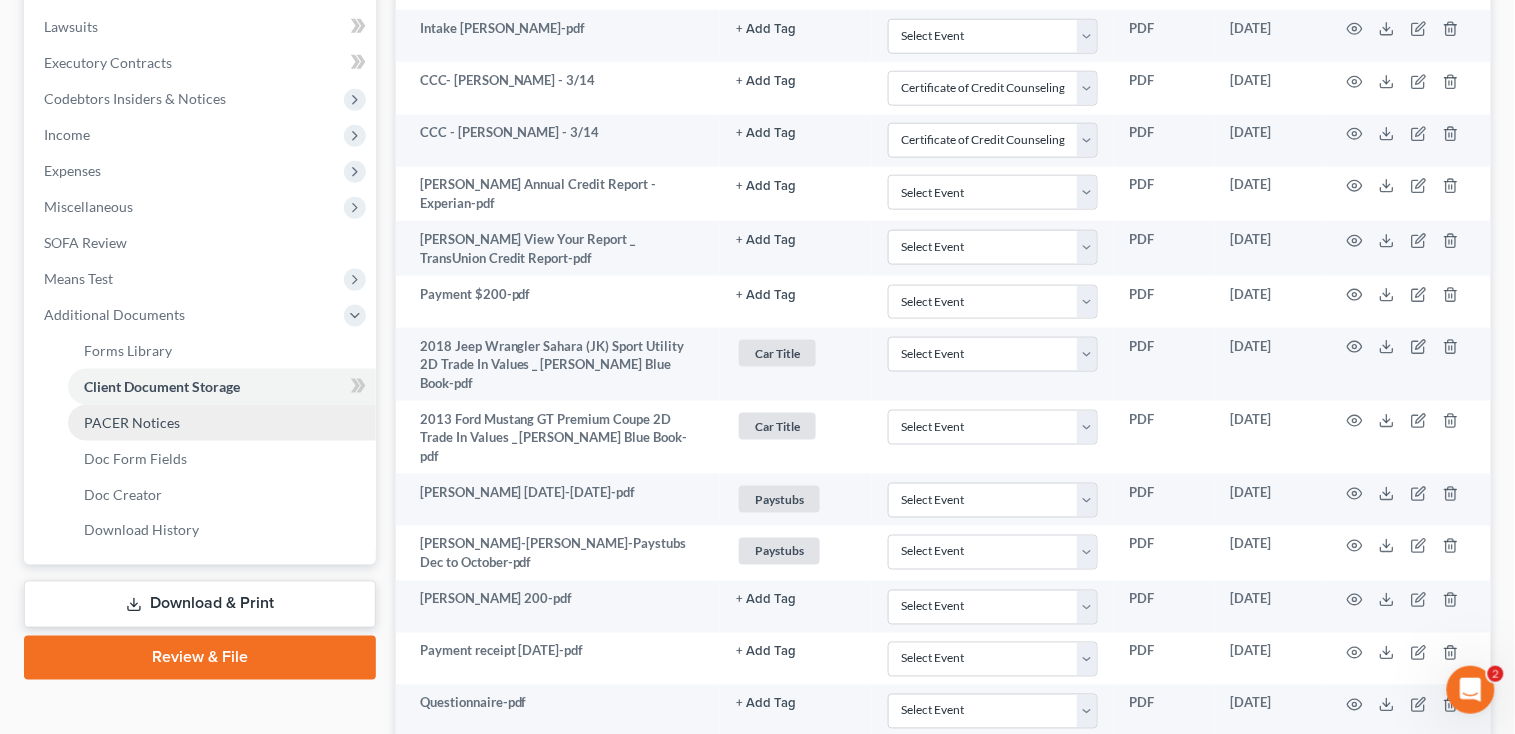 click on "PACER Notices" at bounding box center [132, 422] 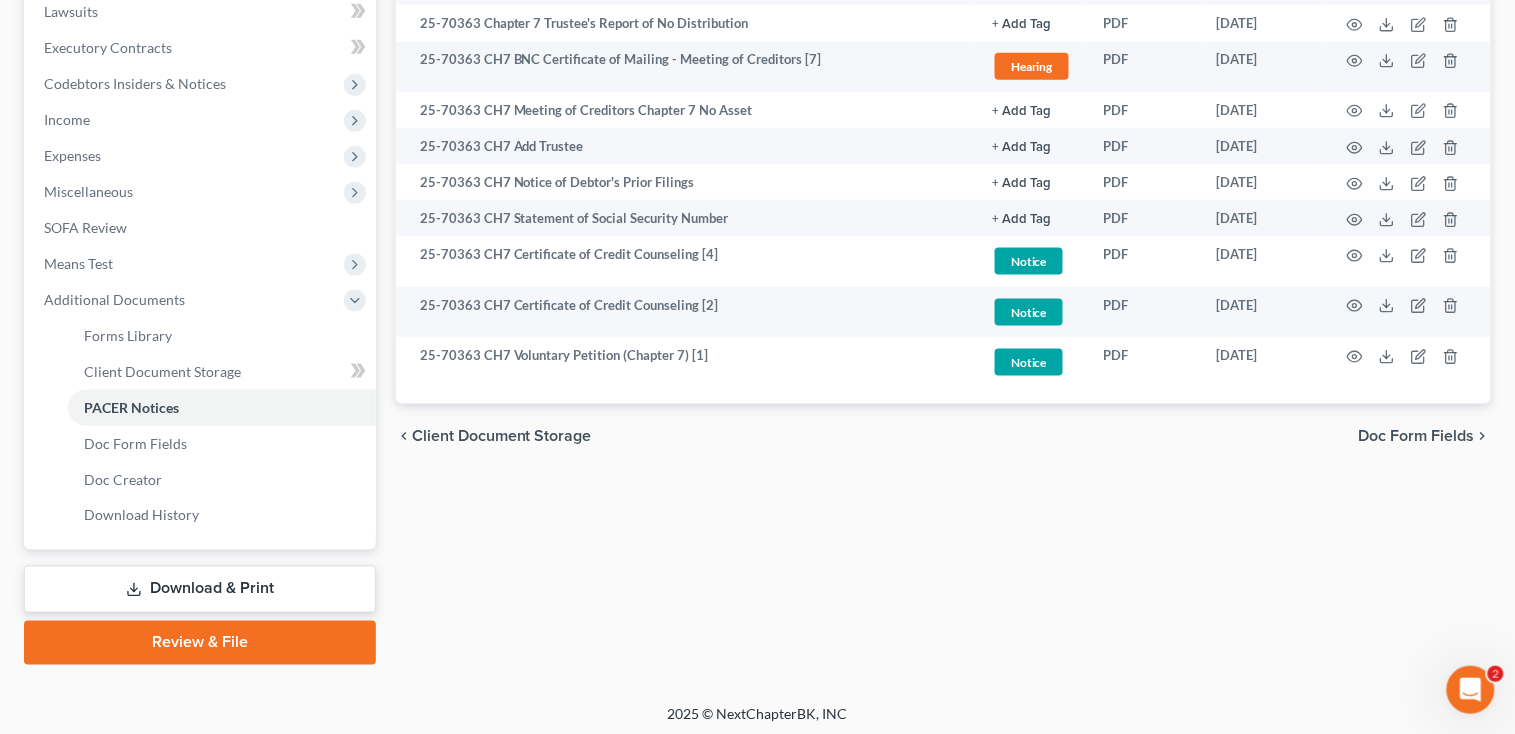 scroll, scrollTop: 542, scrollLeft: 0, axis: vertical 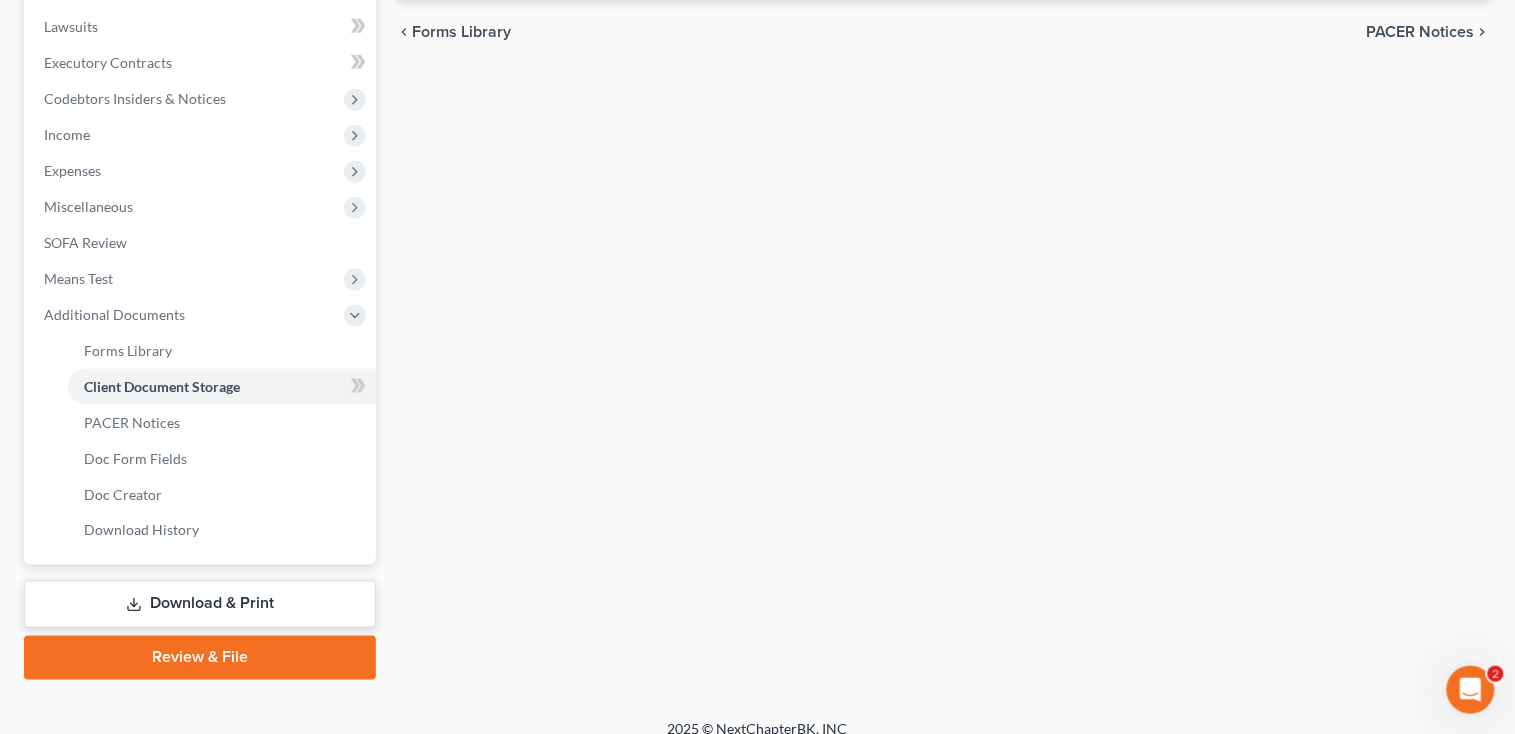 select on "0" 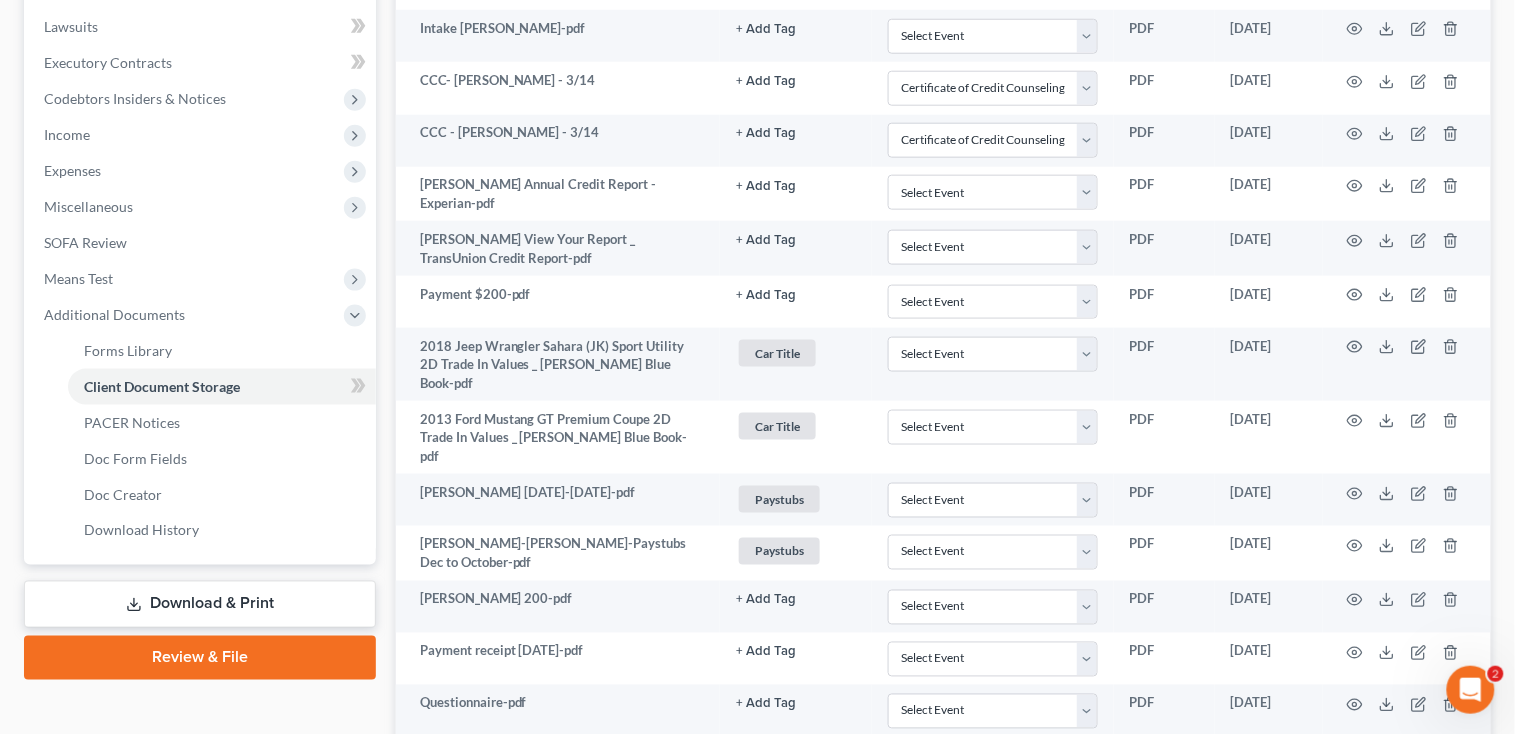 select on "1" 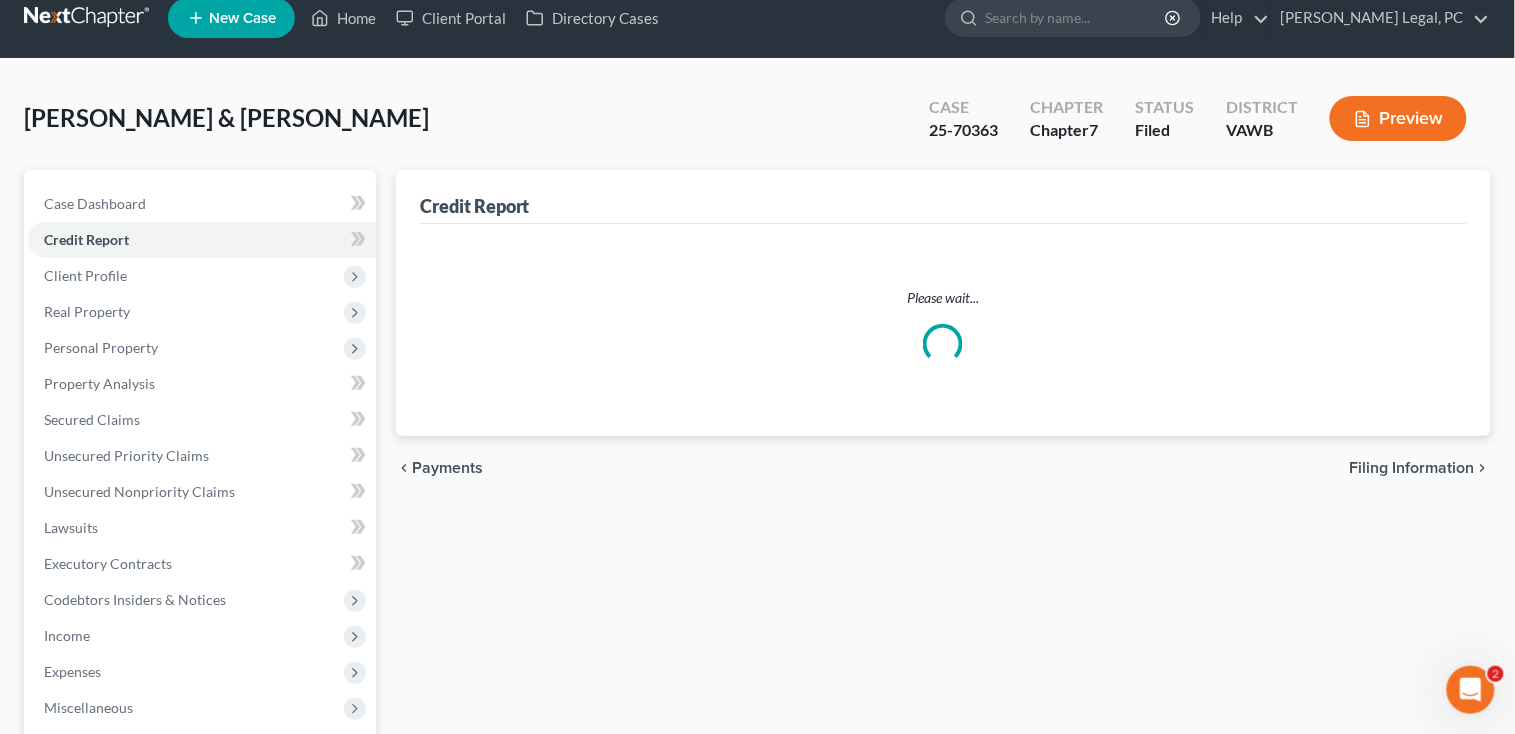 scroll, scrollTop: 0, scrollLeft: 0, axis: both 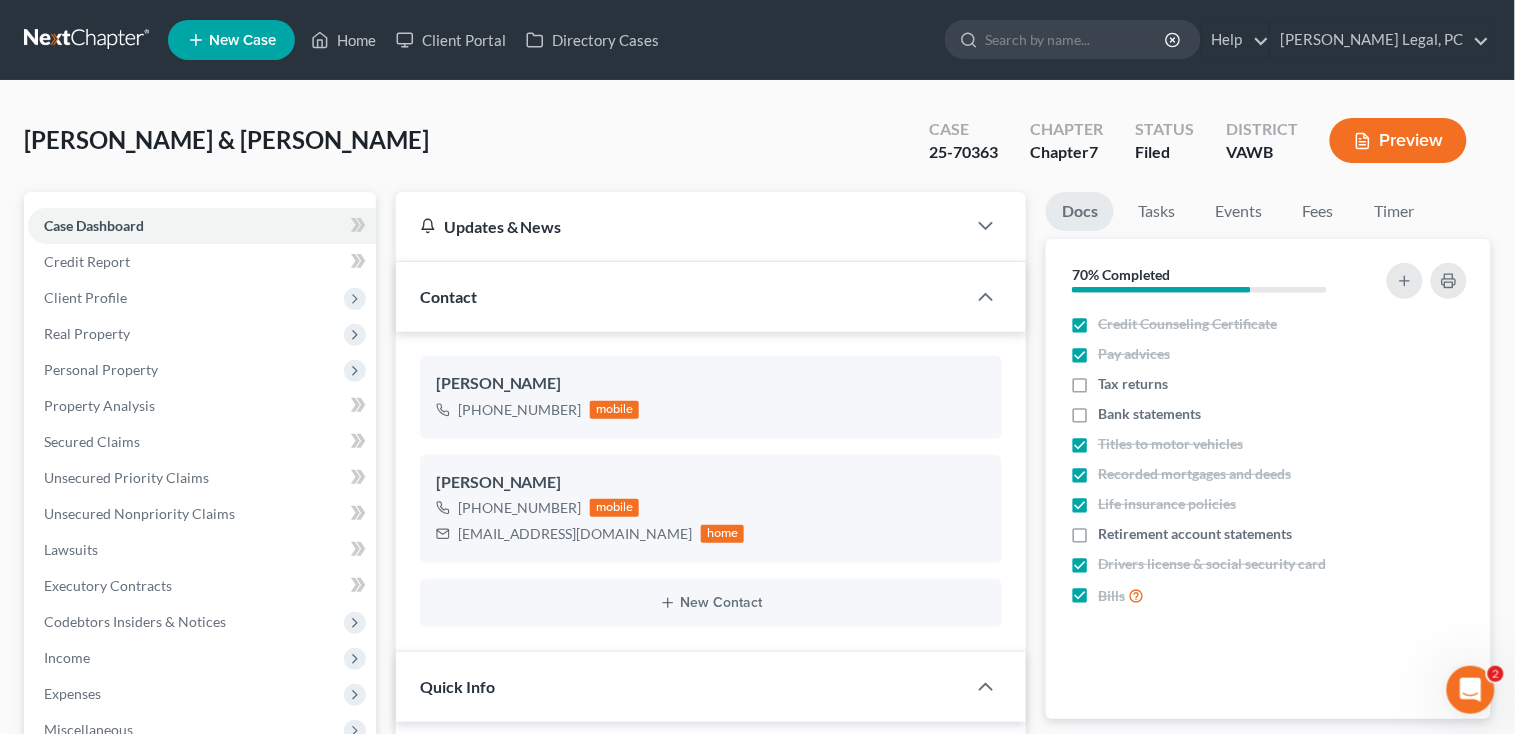 select on "1" 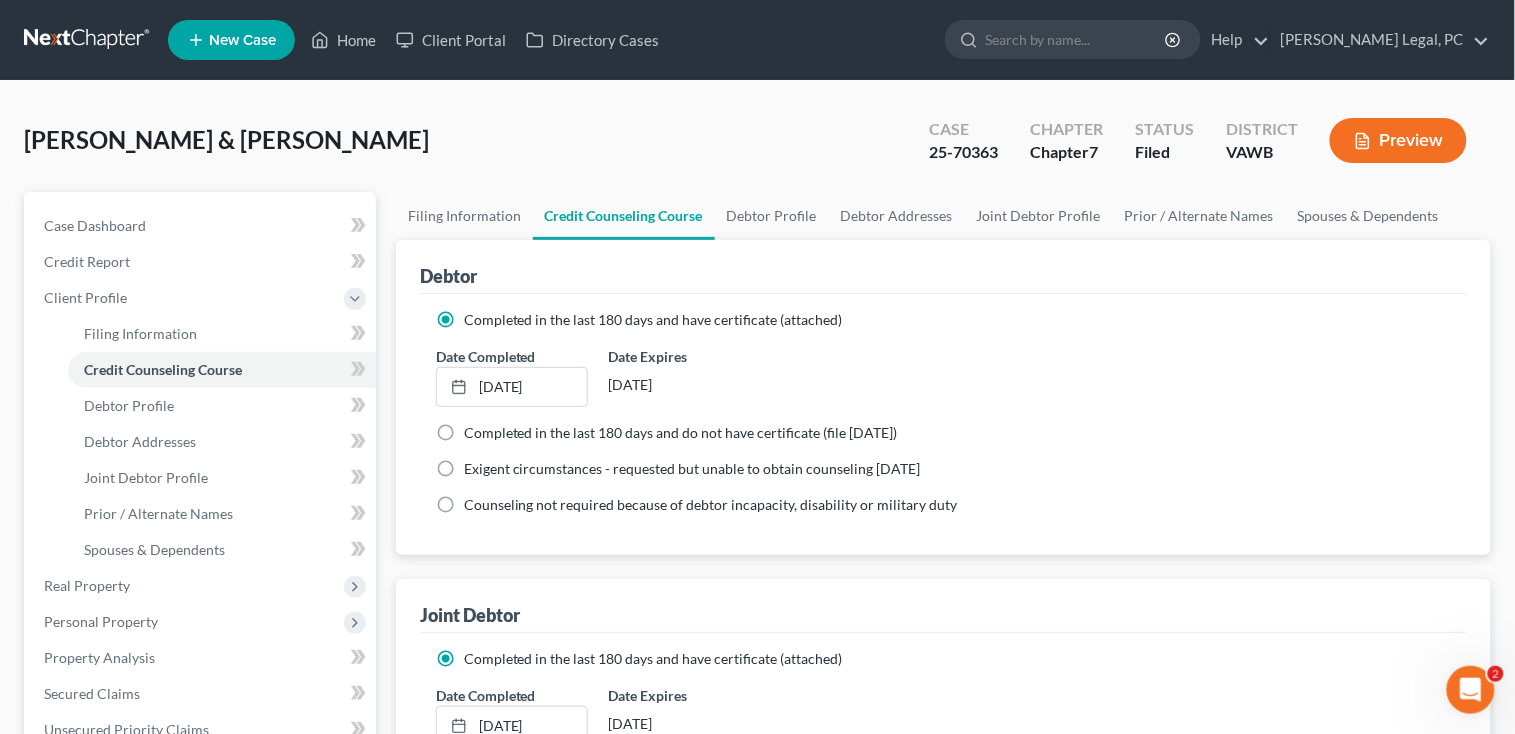 select on "1" 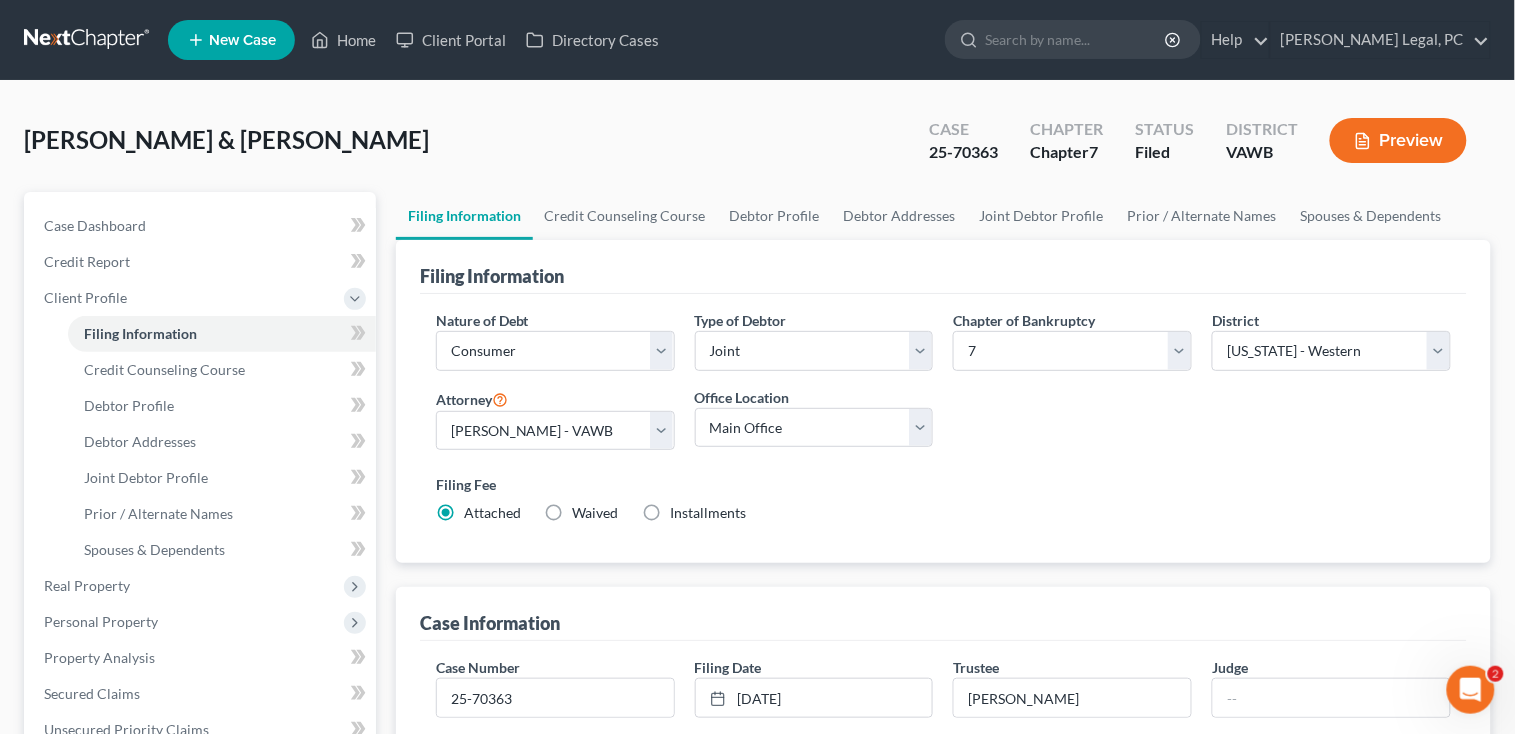 select on "6" 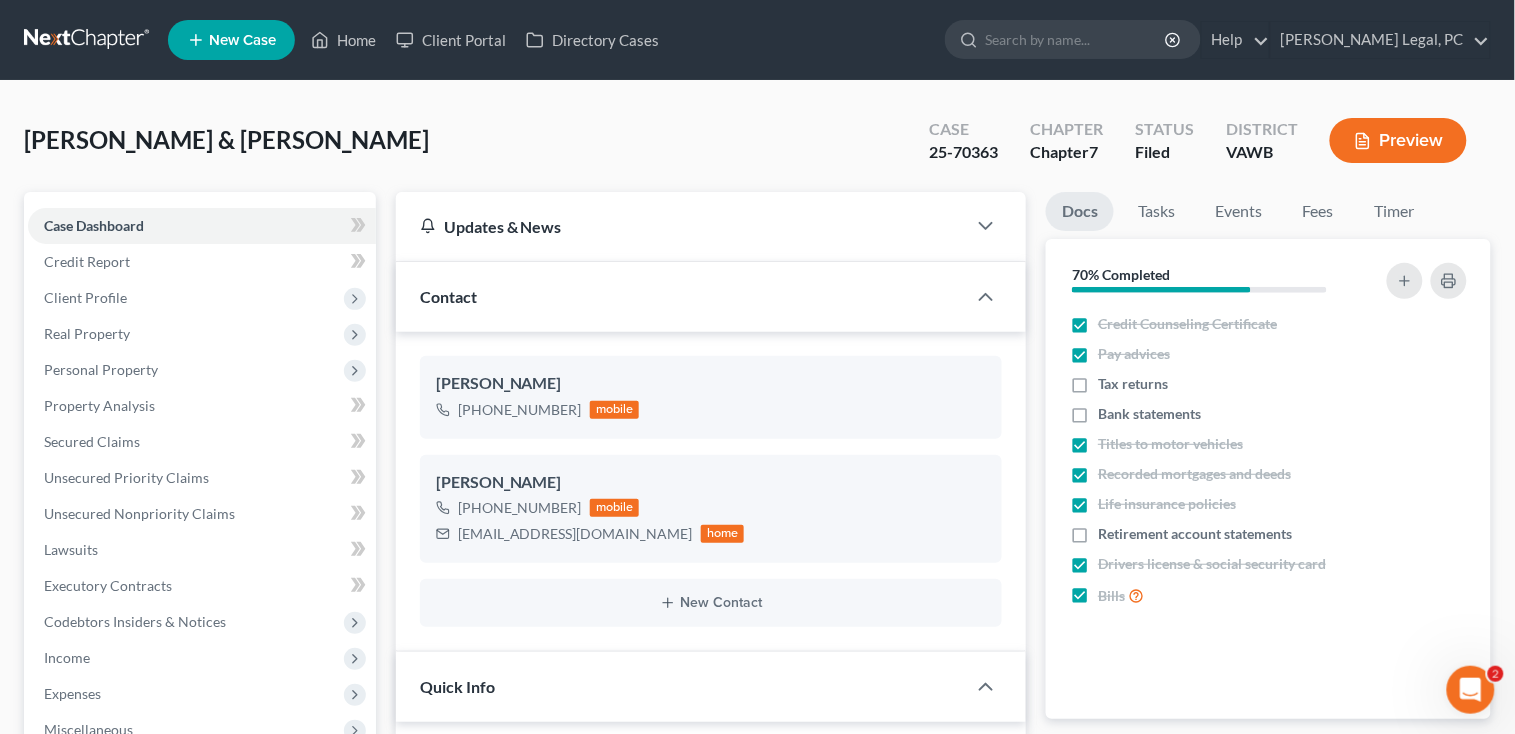 select on "0" 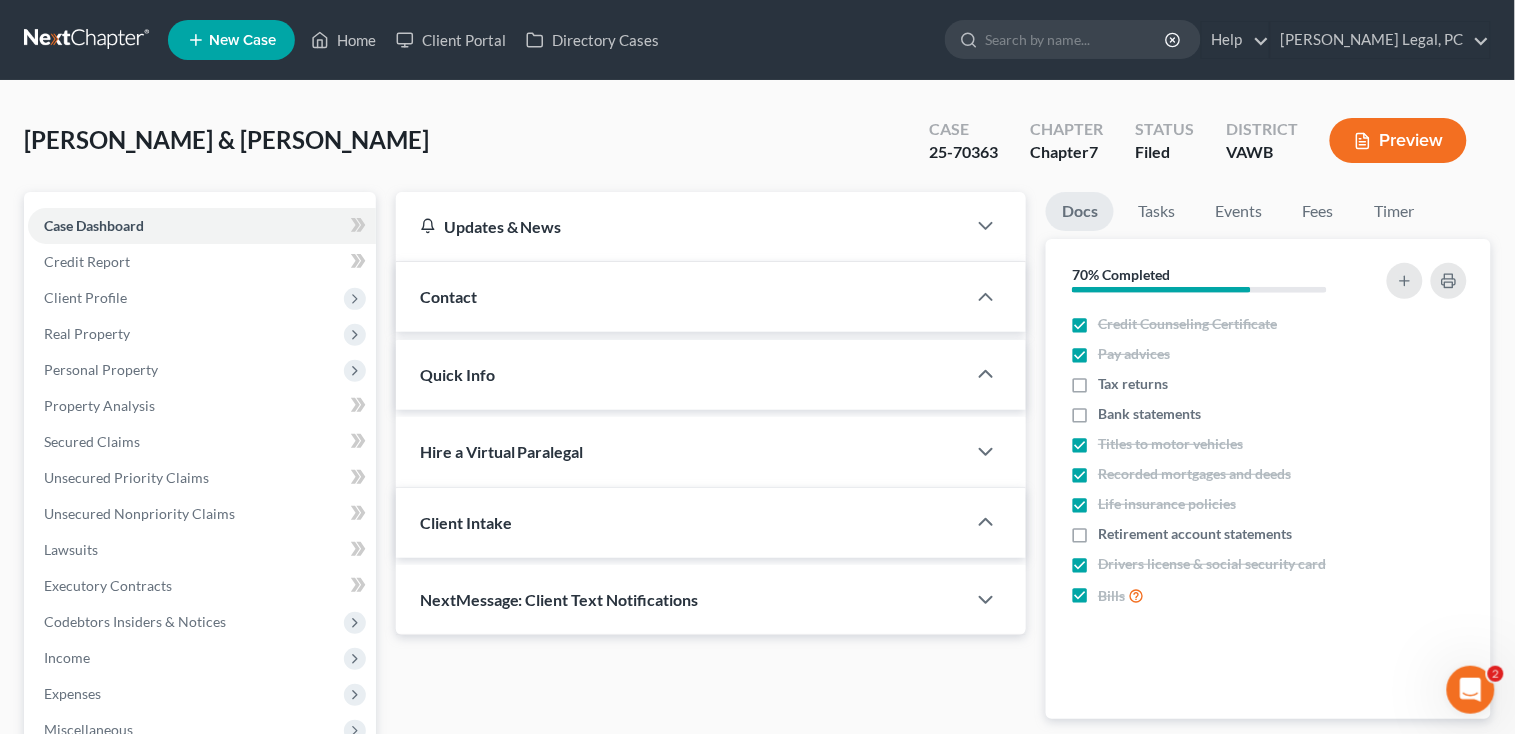 scroll, scrollTop: 542, scrollLeft: 0, axis: vertical 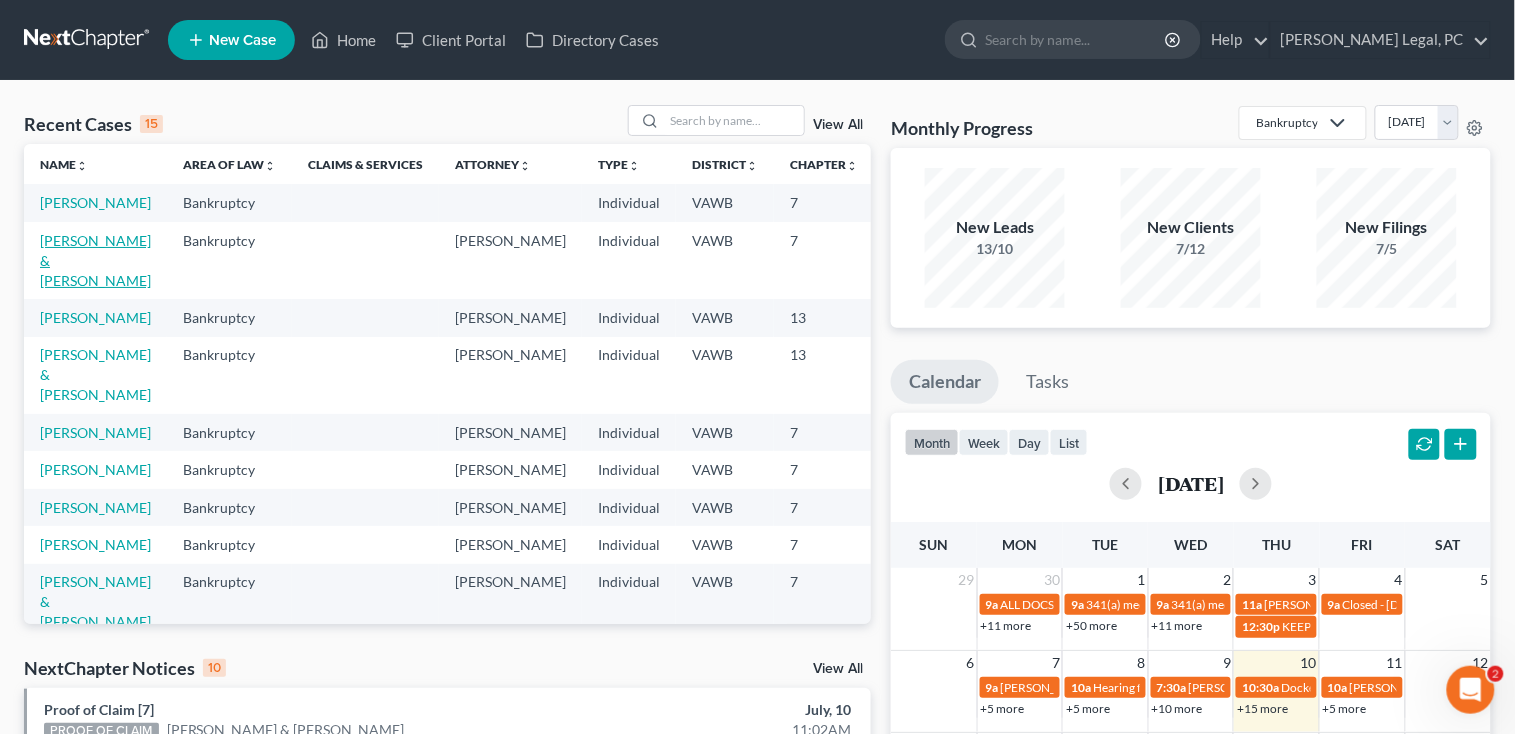 click on "[PERSON_NAME] & [PERSON_NAME]" at bounding box center (95, 260) 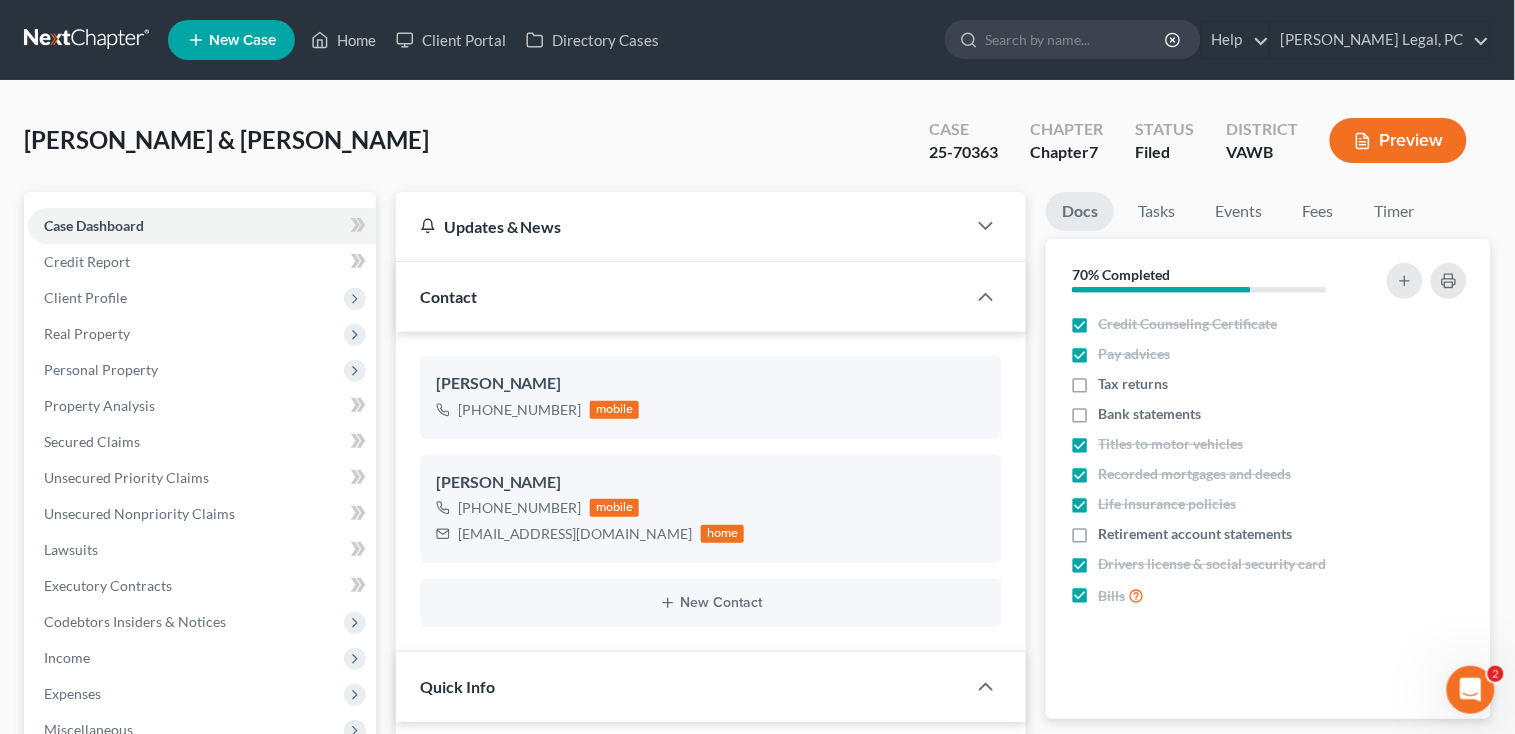 scroll, scrollTop: 416, scrollLeft: 0, axis: vertical 